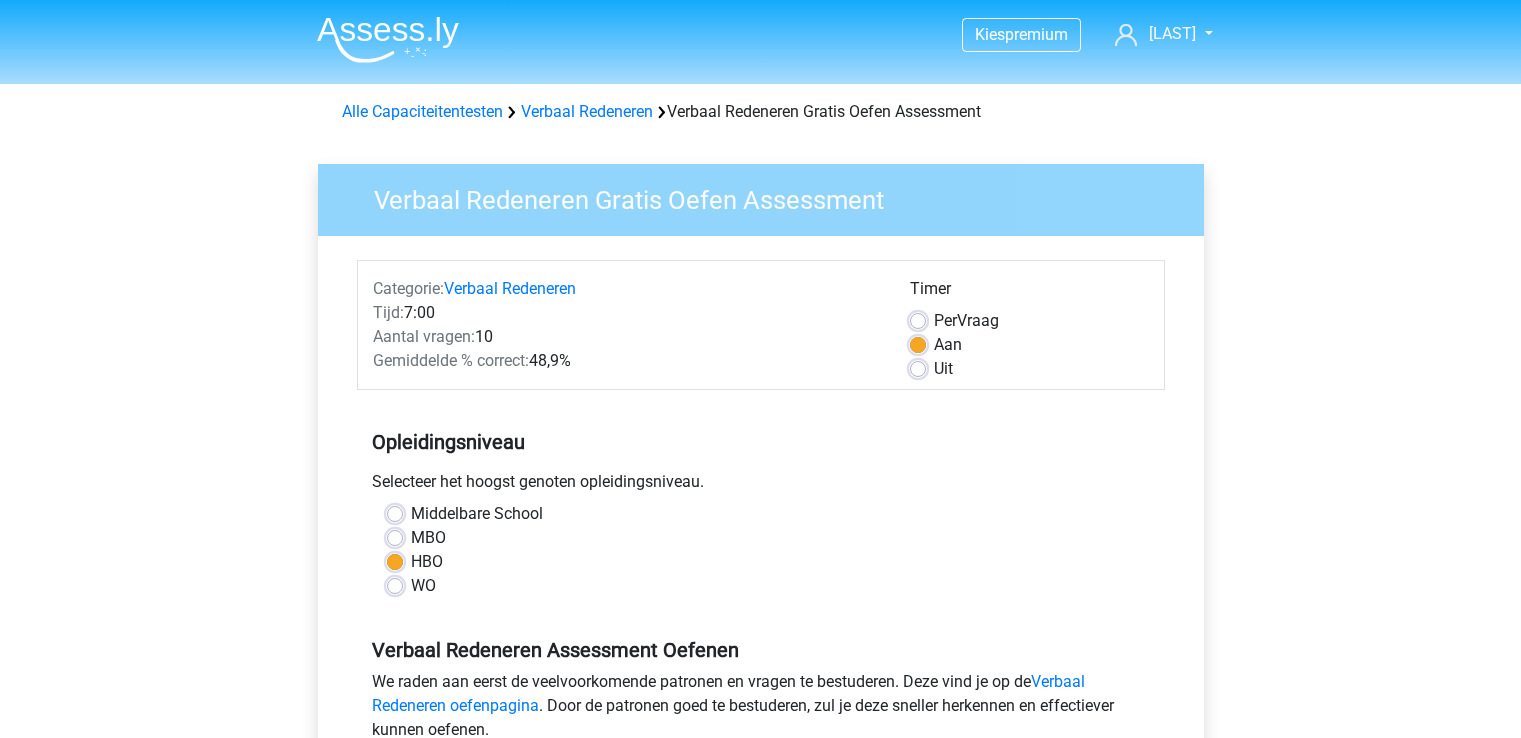 scroll, scrollTop: 0, scrollLeft: 0, axis: both 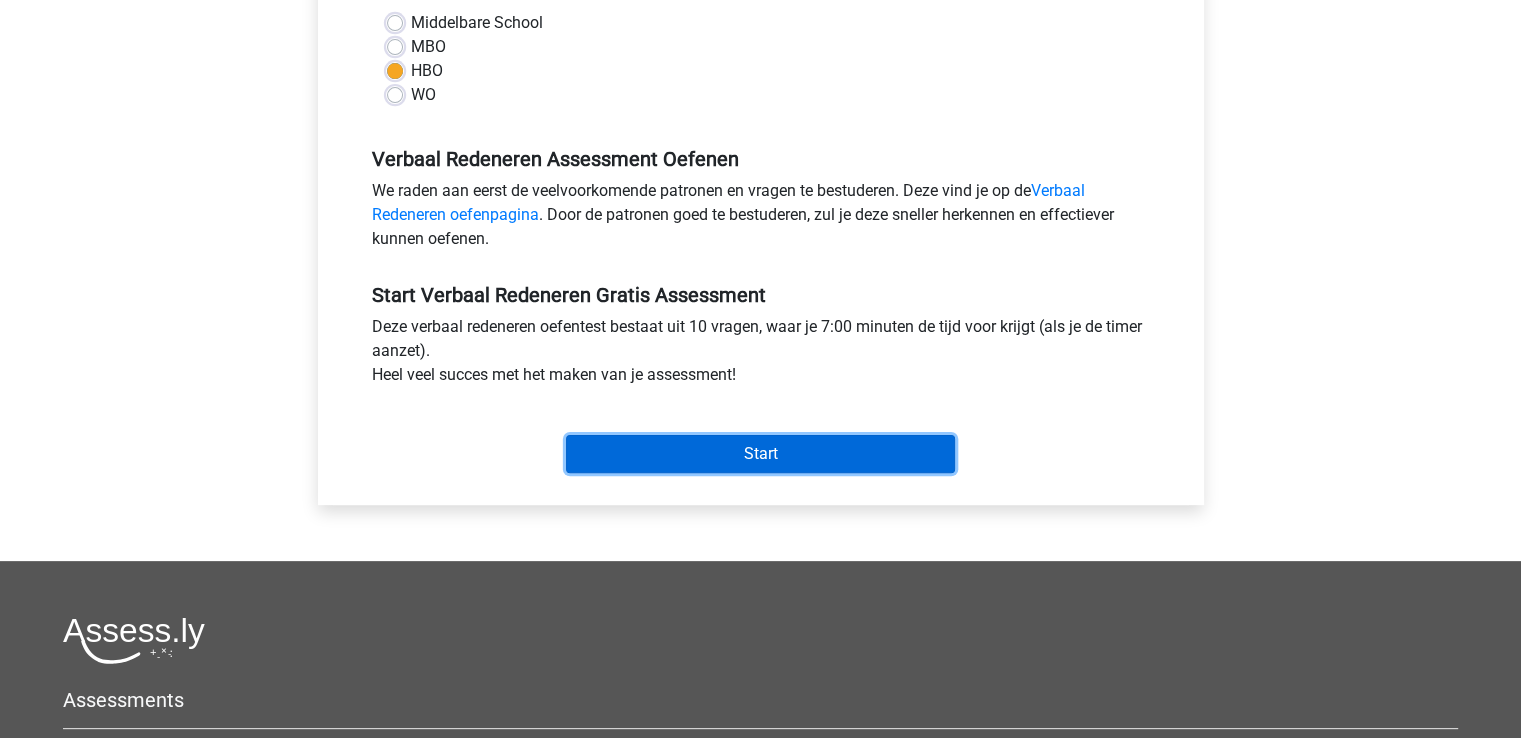click on "Start" at bounding box center (760, 454) 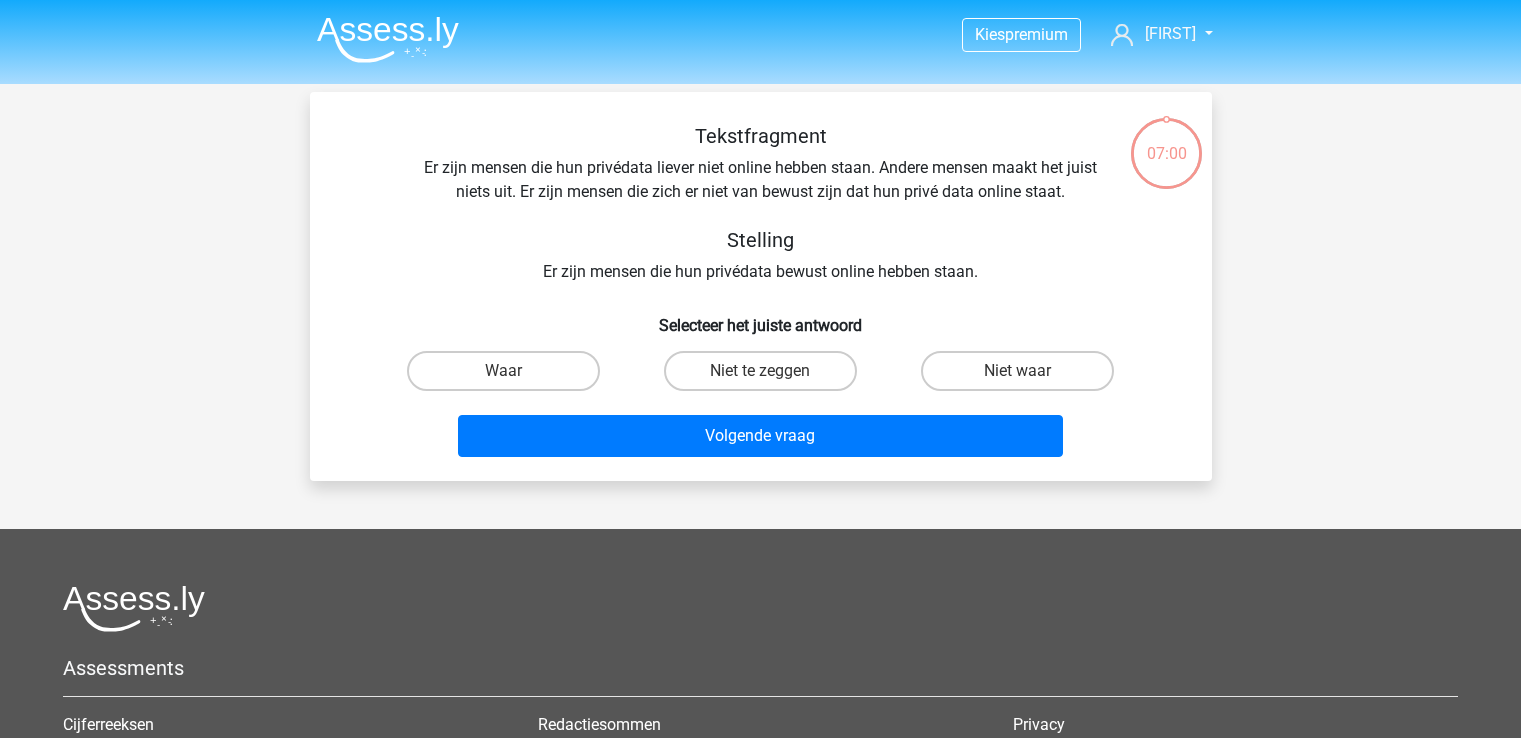 scroll, scrollTop: 0, scrollLeft: 0, axis: both 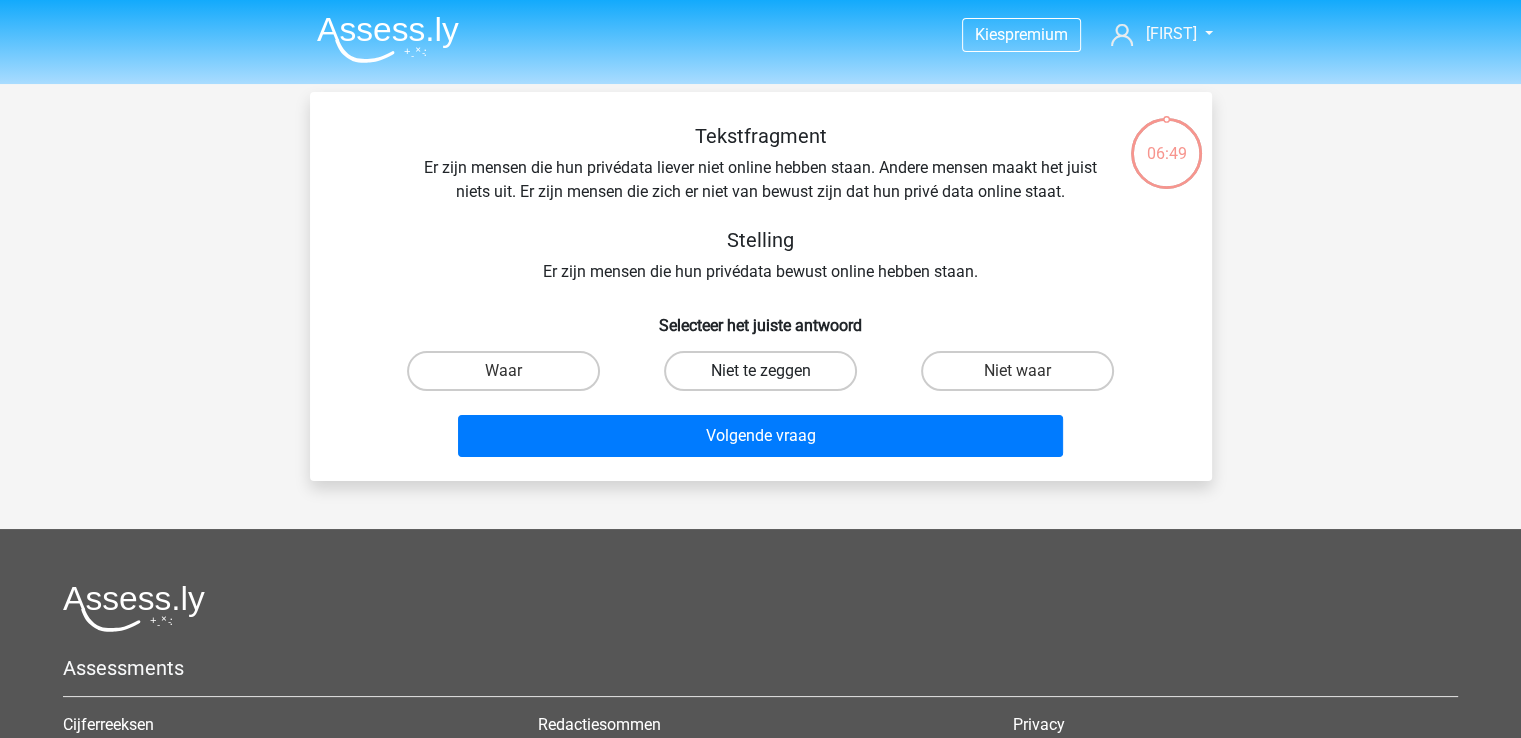 click on "Niet te zeggen" at bounding box center [760, 371] 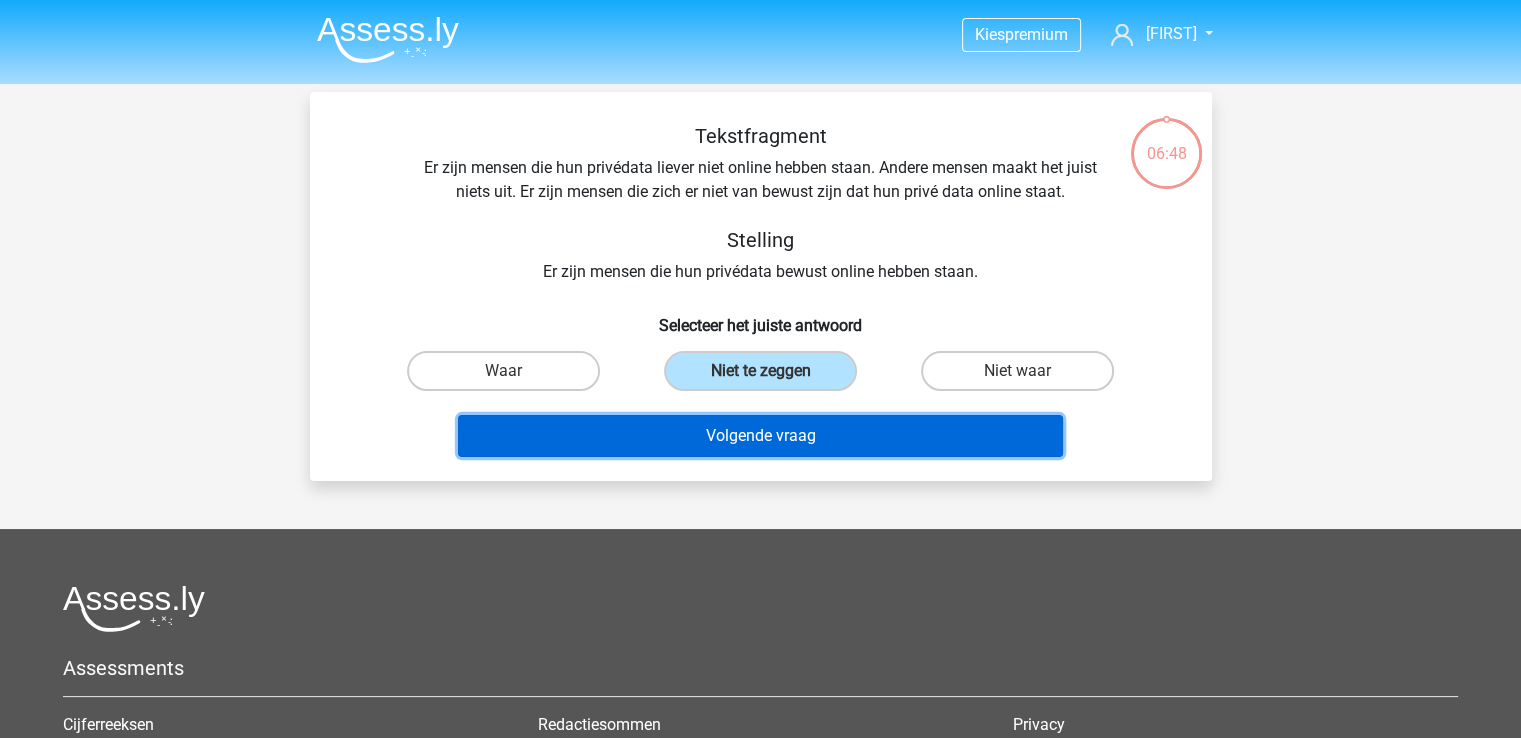 click on "Volgende vraag" at bounding box center (760, 436) 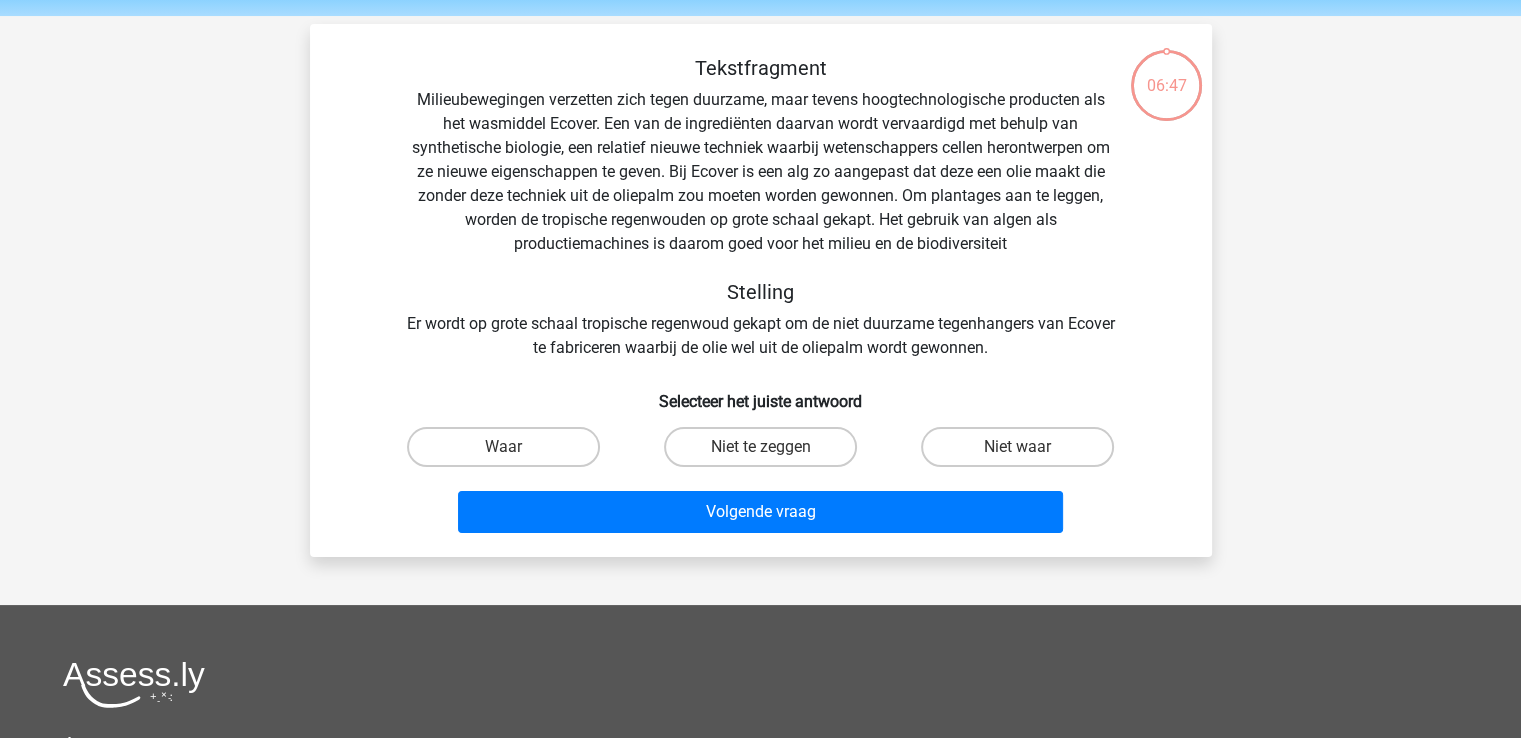scroll, scrollTop: 92, scrollLeft: 0, axis: vertical 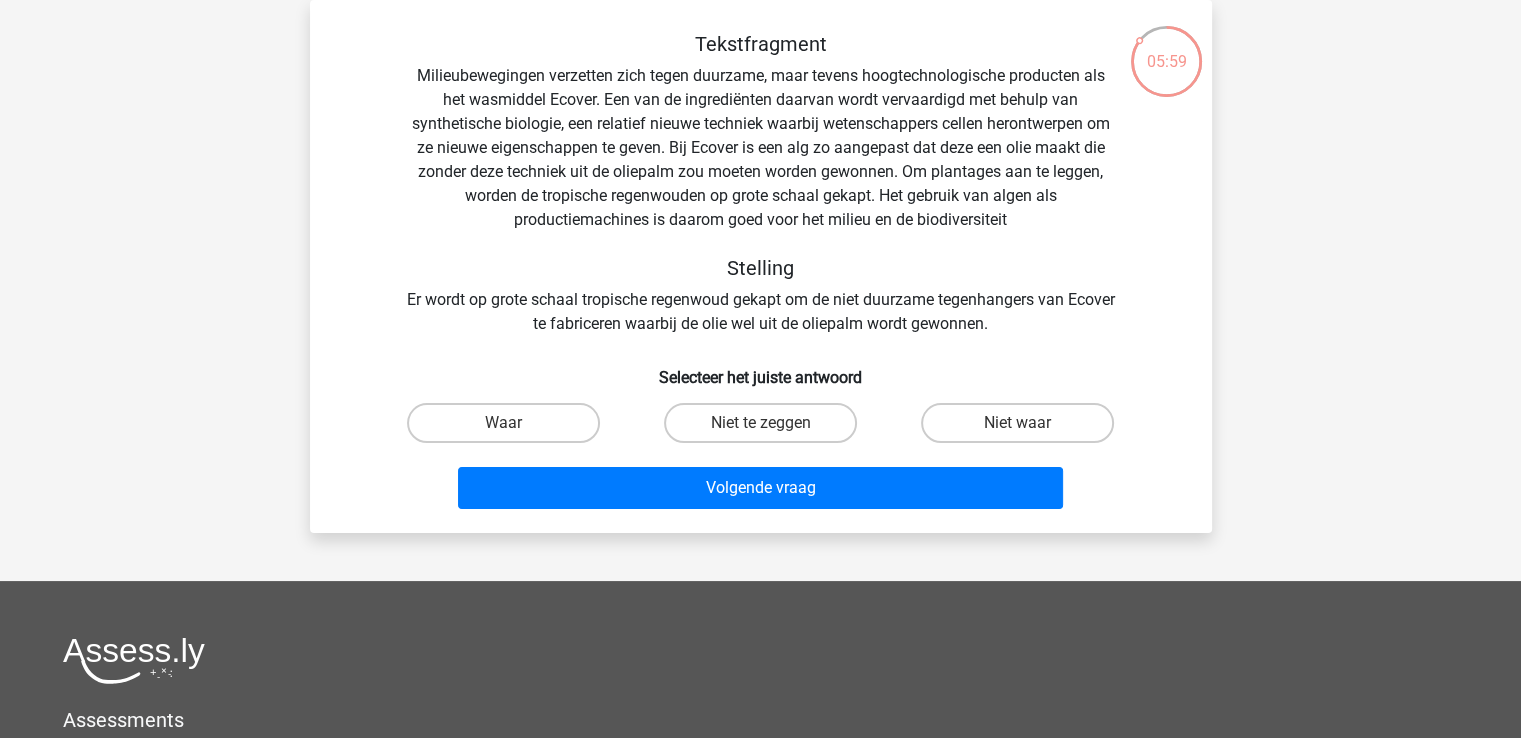 click on "Niet te zeggen" at bounding box center (766, 429) 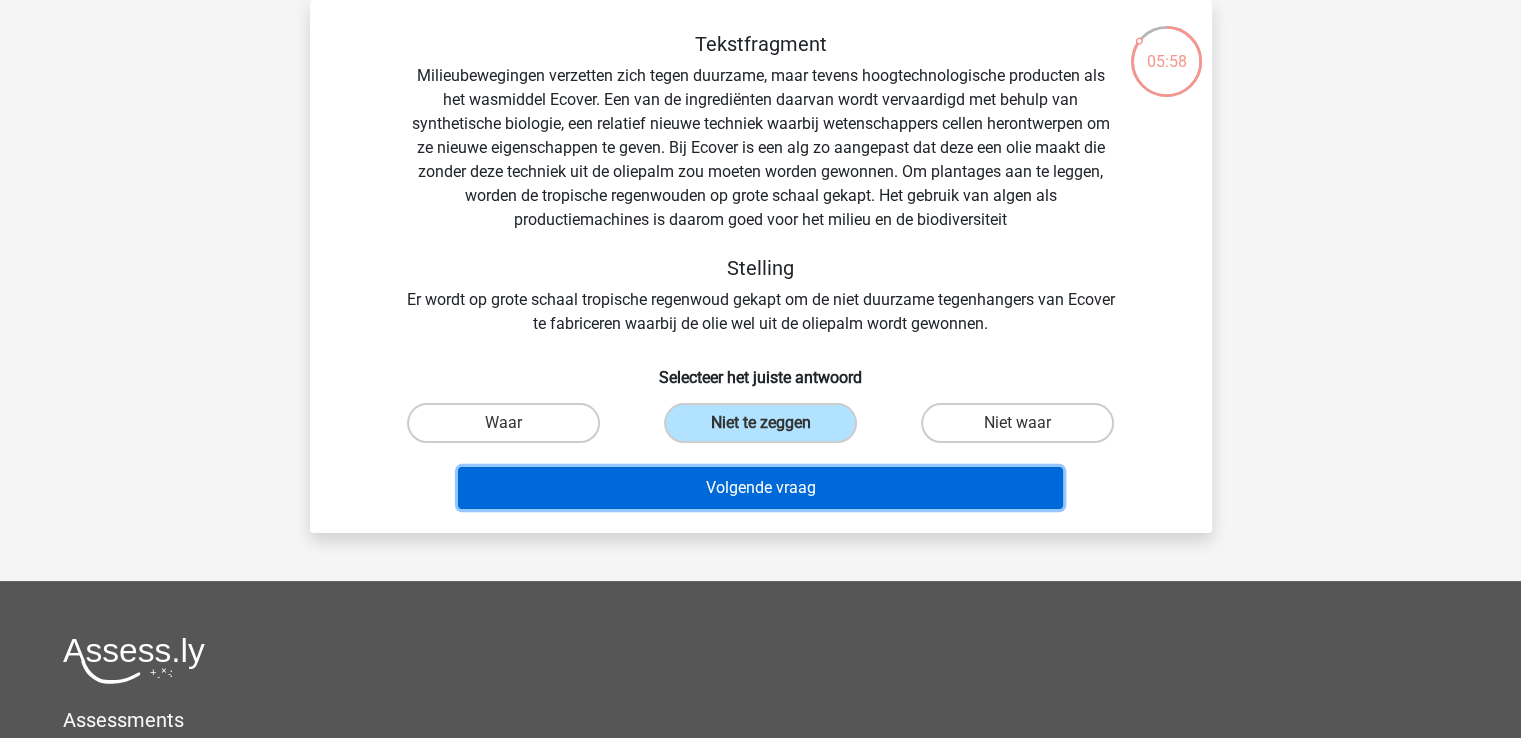click on "Volgende vraag" at bounding box center [760, 488] 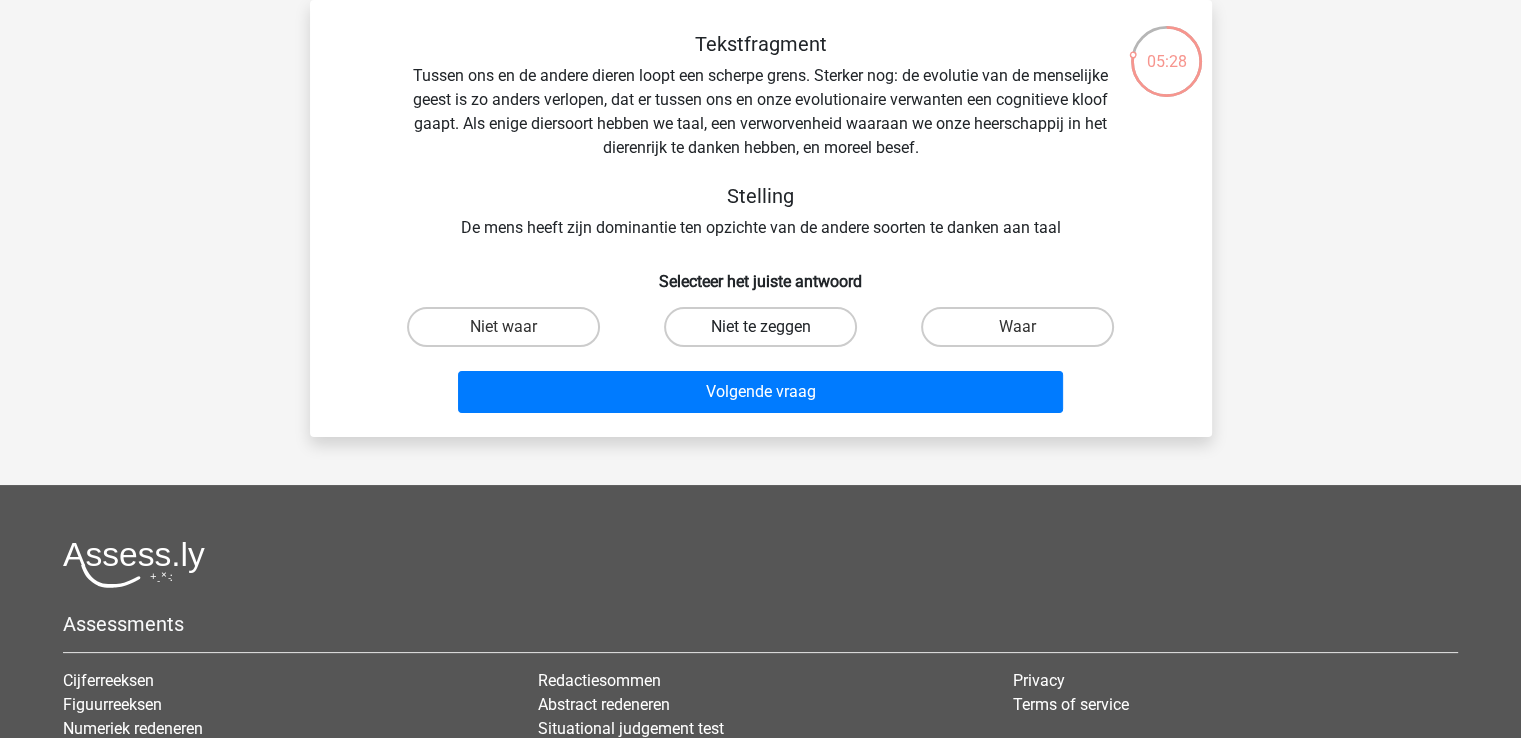 click on "Niet te zeggen" at bounding box center (760, 327) 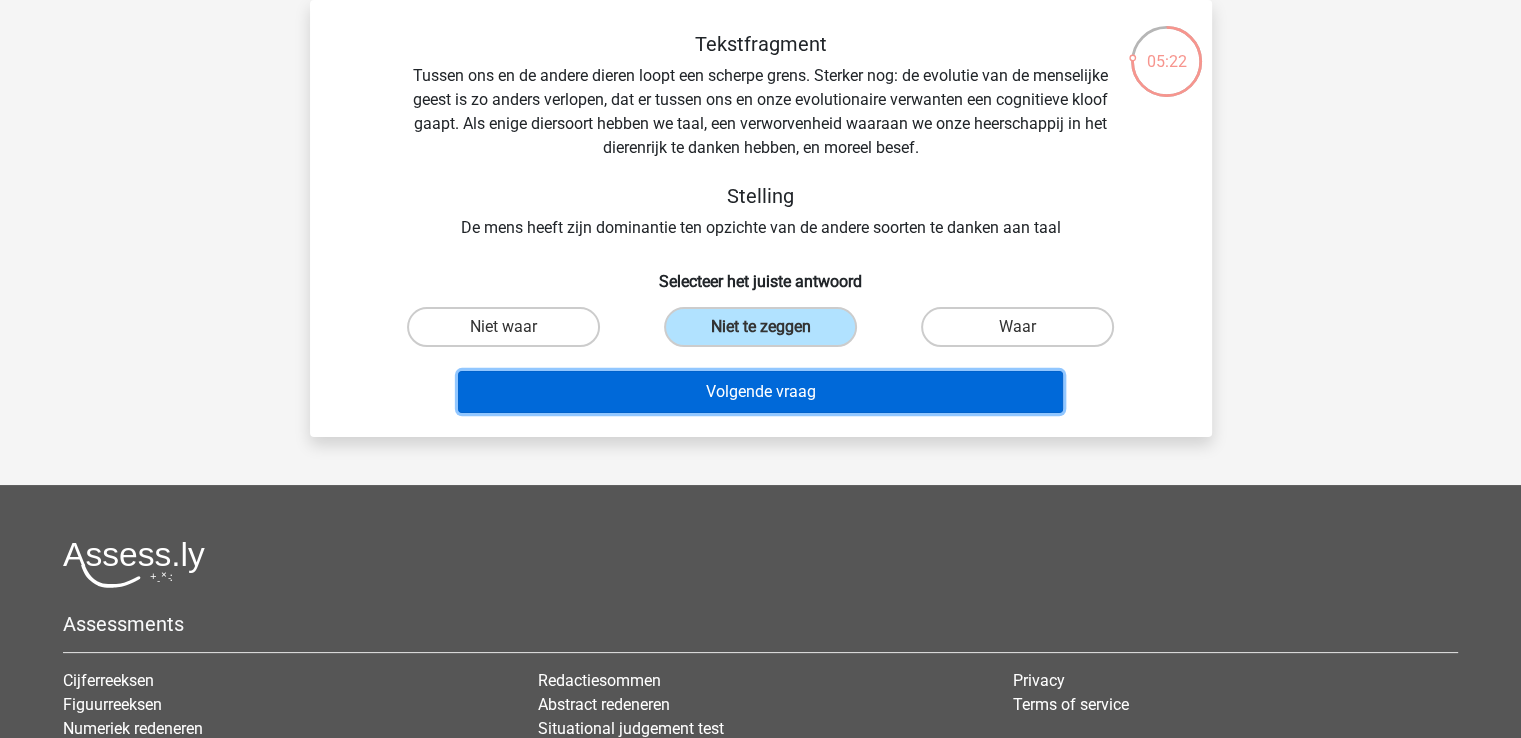 click on "Volgende vraag" at bounding box center (760, 392) 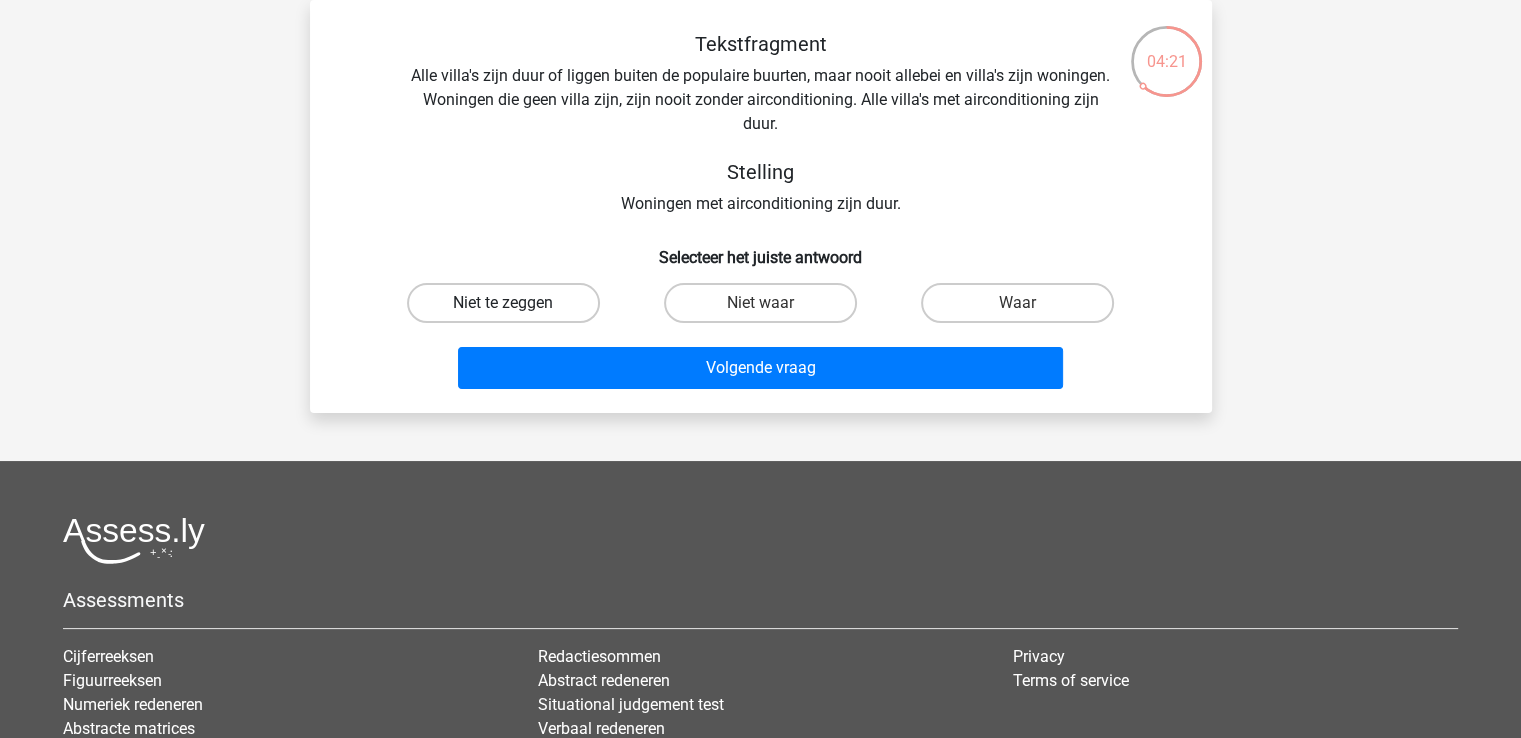 click on "Niet te zeggen" at bounding box center [503, 303] 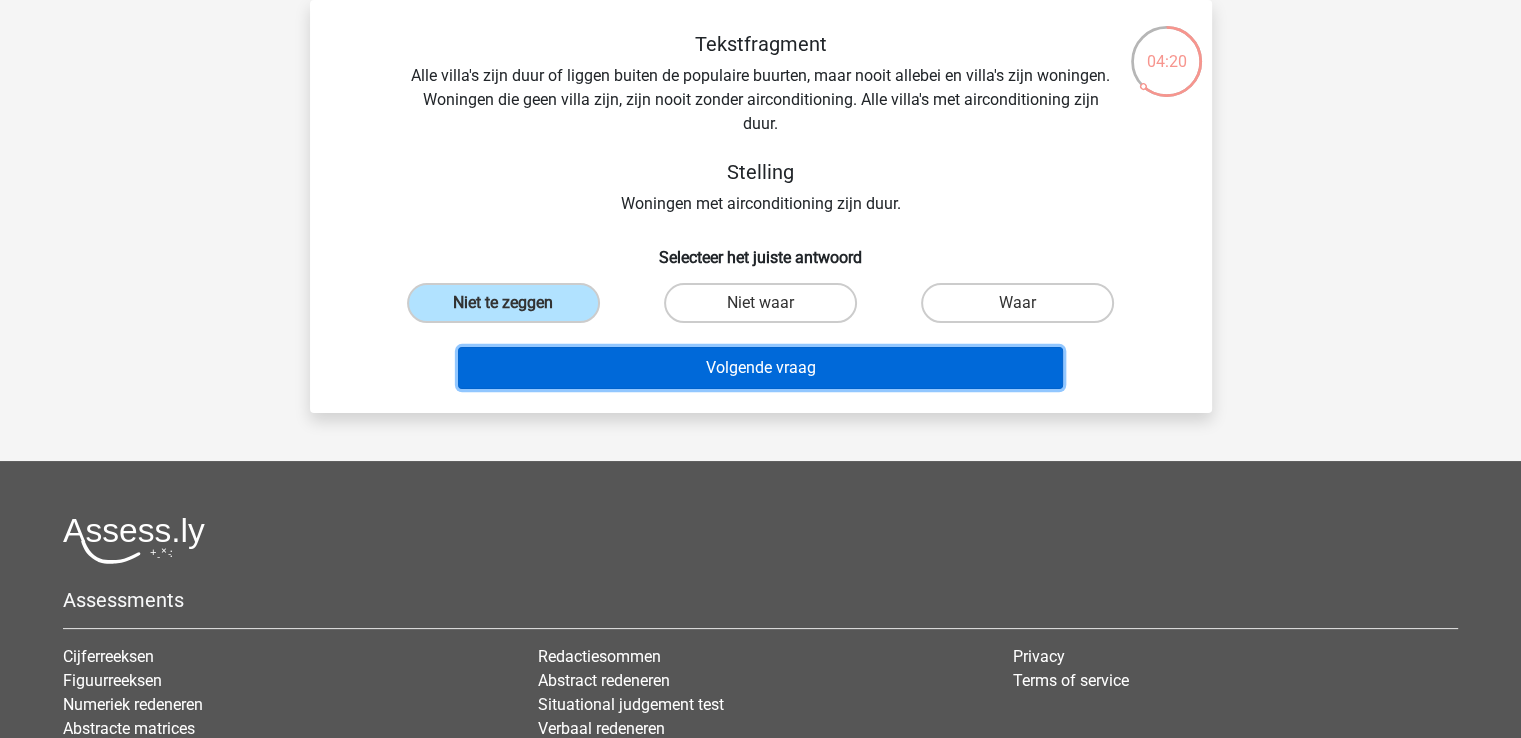 click on "Volgende vraag" at bounding box center [760, 368] 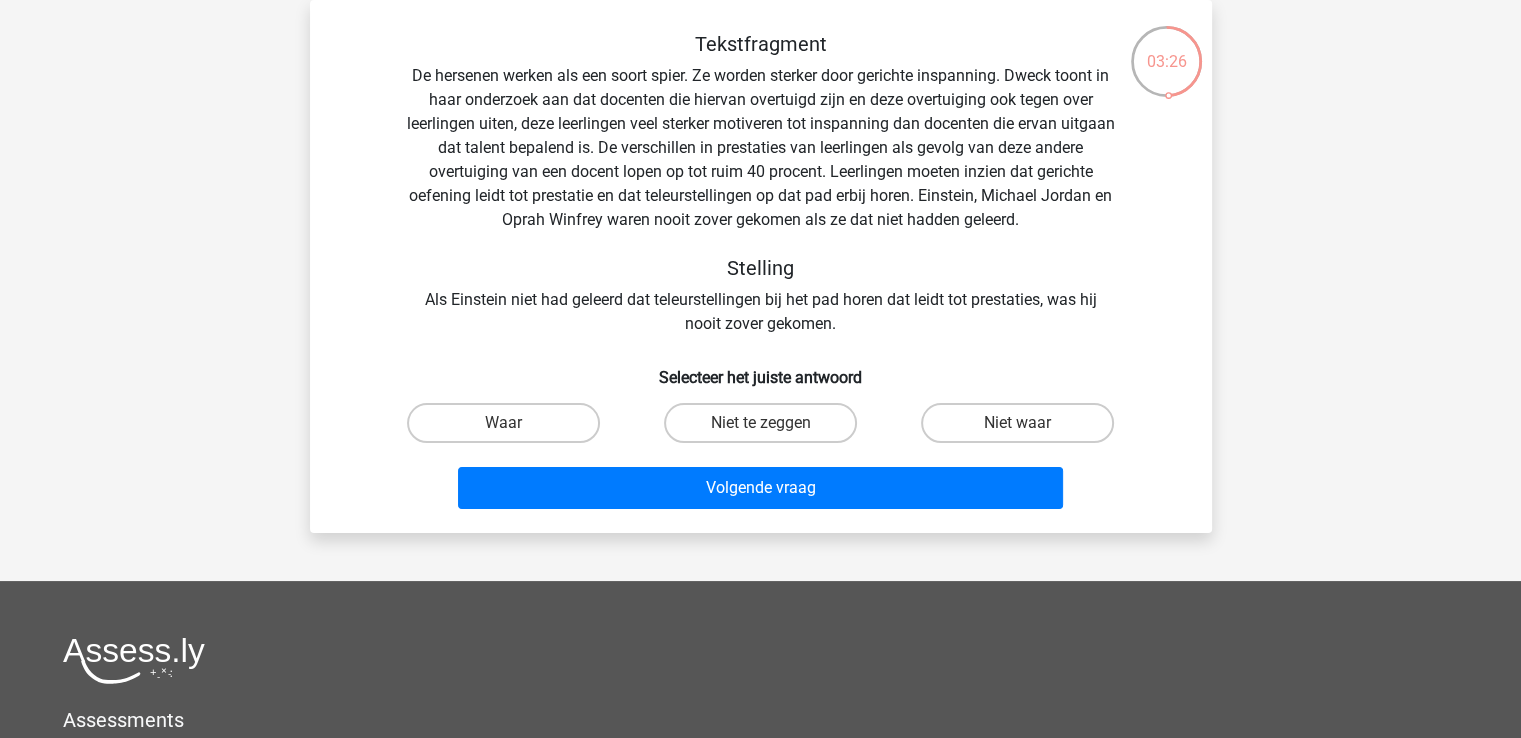 click on "Waar" at bounding box center (509, 429) 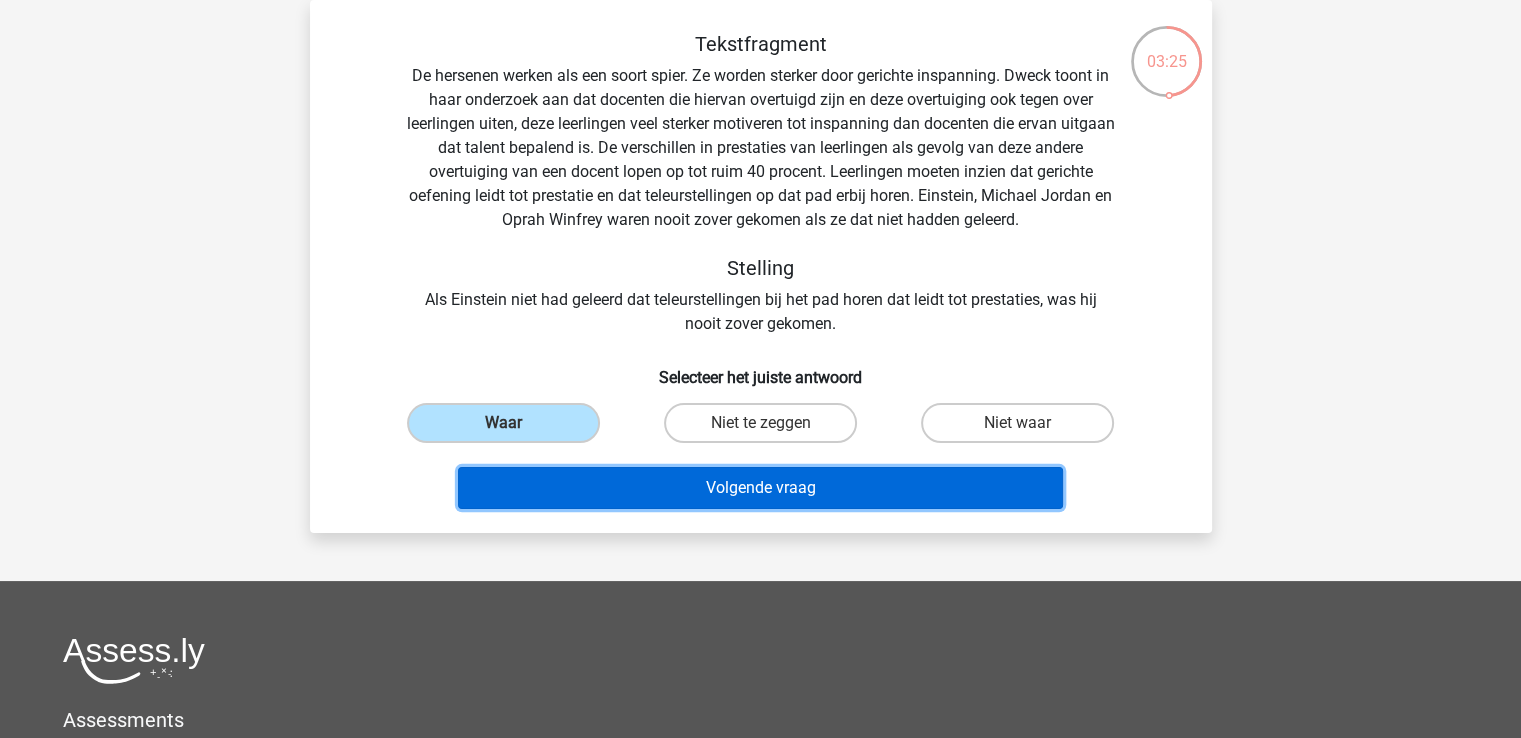 click on "Volgende vraag" at bounding box center (760, 488) 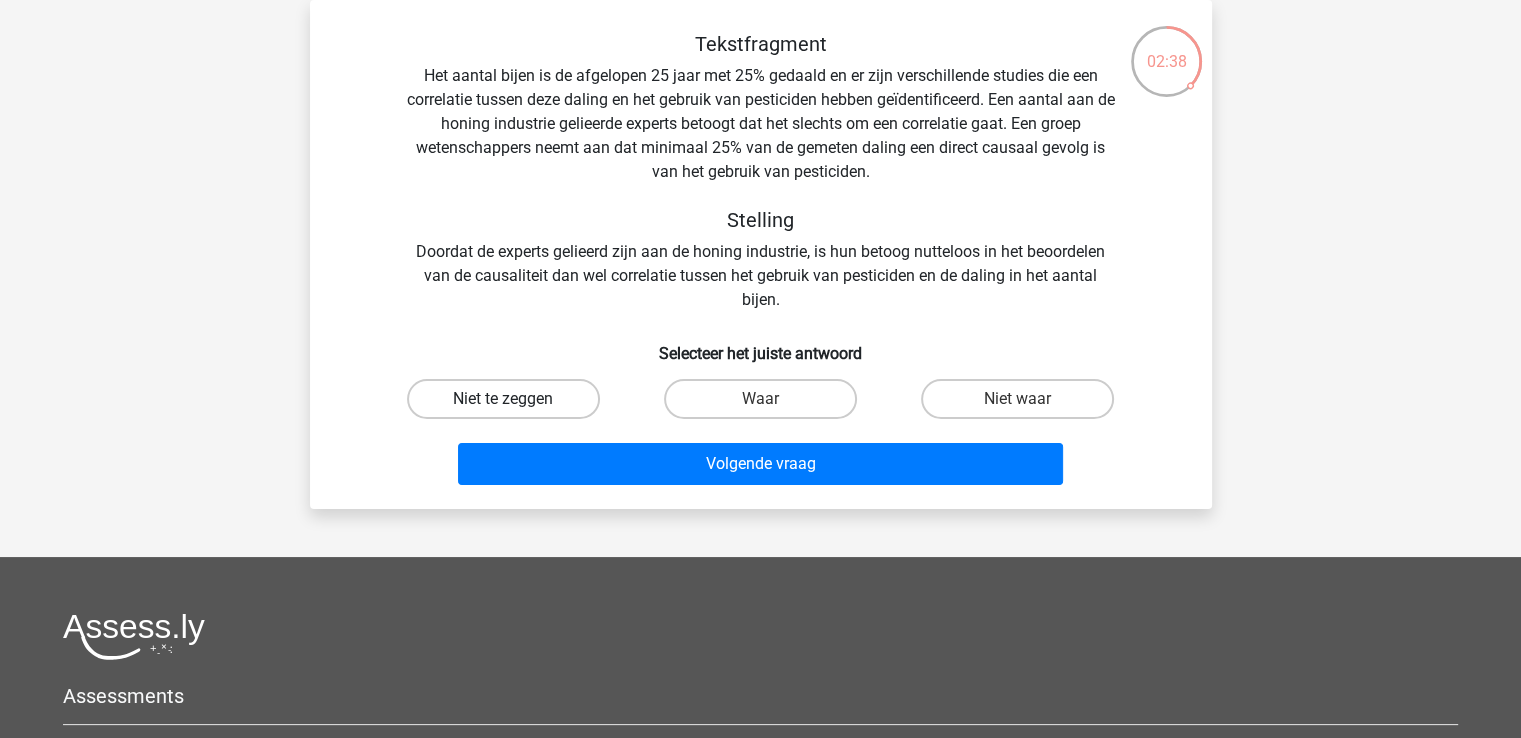 click on "Niet te zeggen" at bounding box center [503, 399] 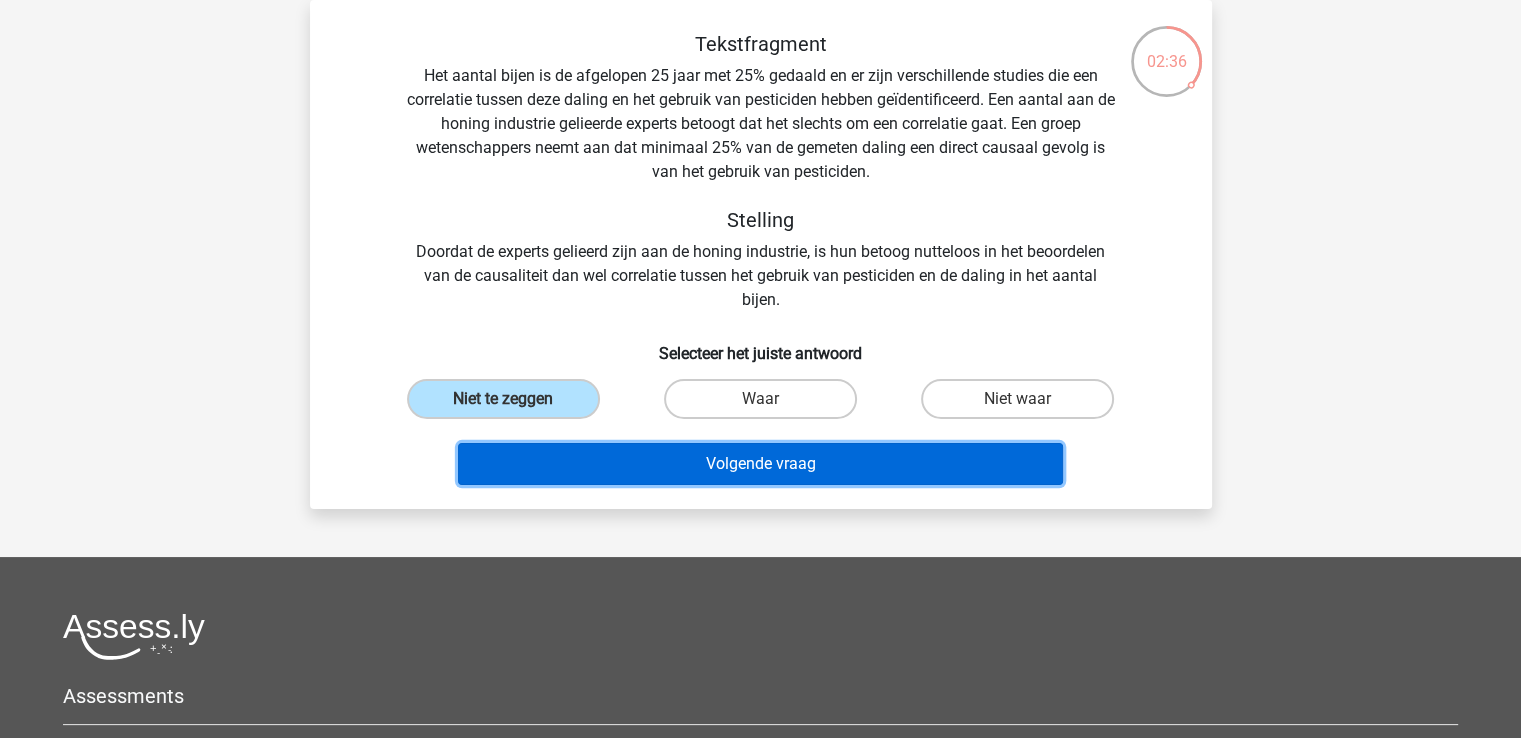 click on "Volgende vraag" at bounding box center (760, 464) 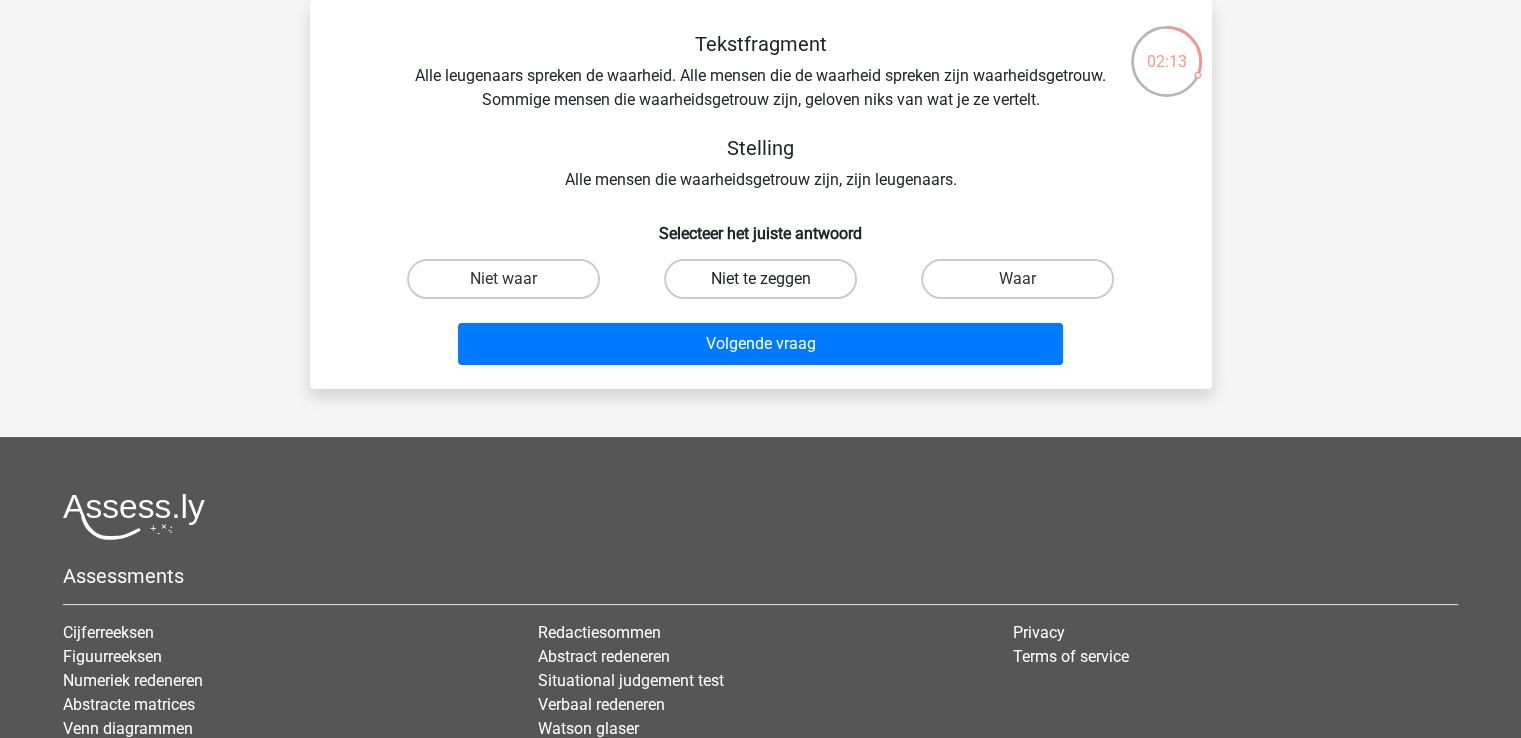 click on "Niet te zeggen" at bounding box center [760, 279] 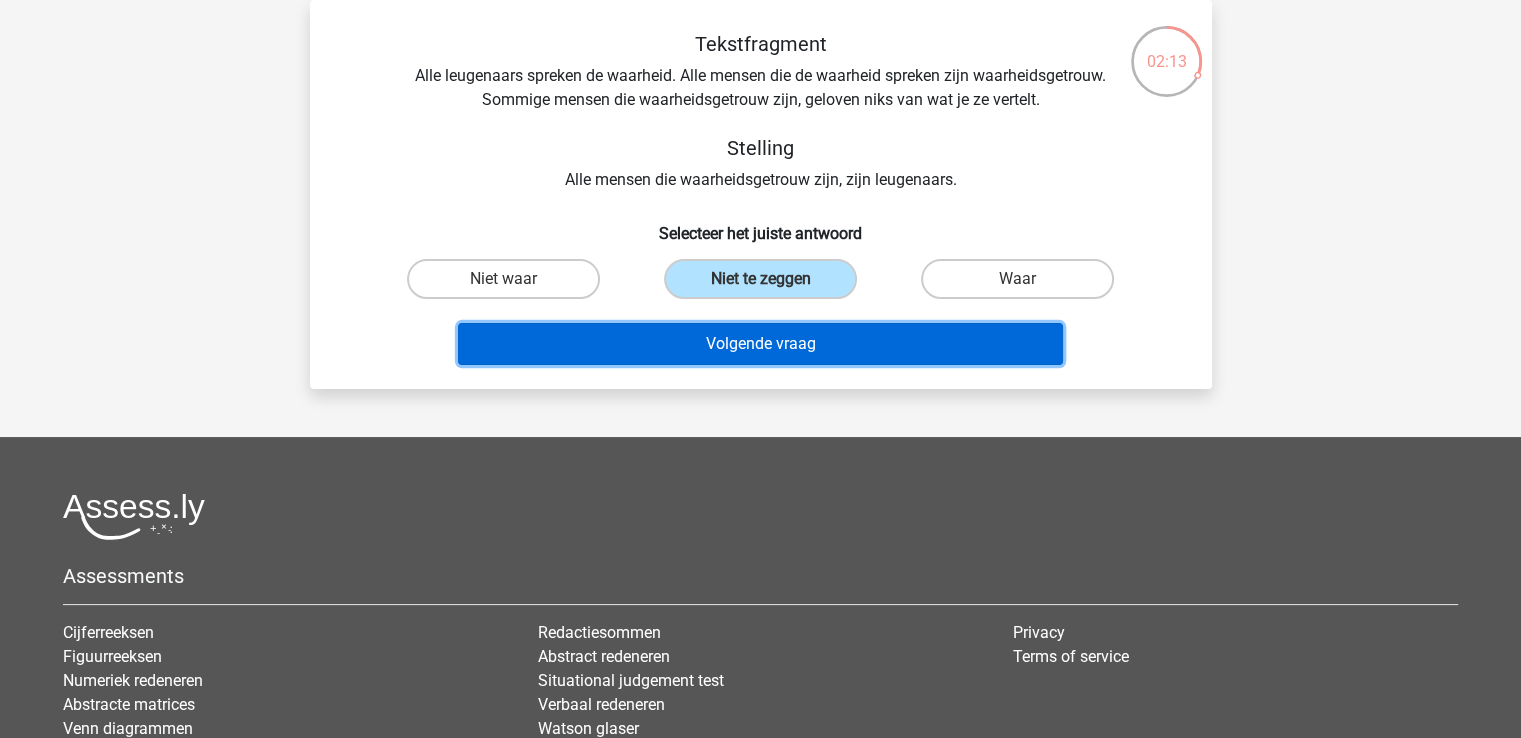 click on "Volgende vraag" at bounding box center [760, 344] 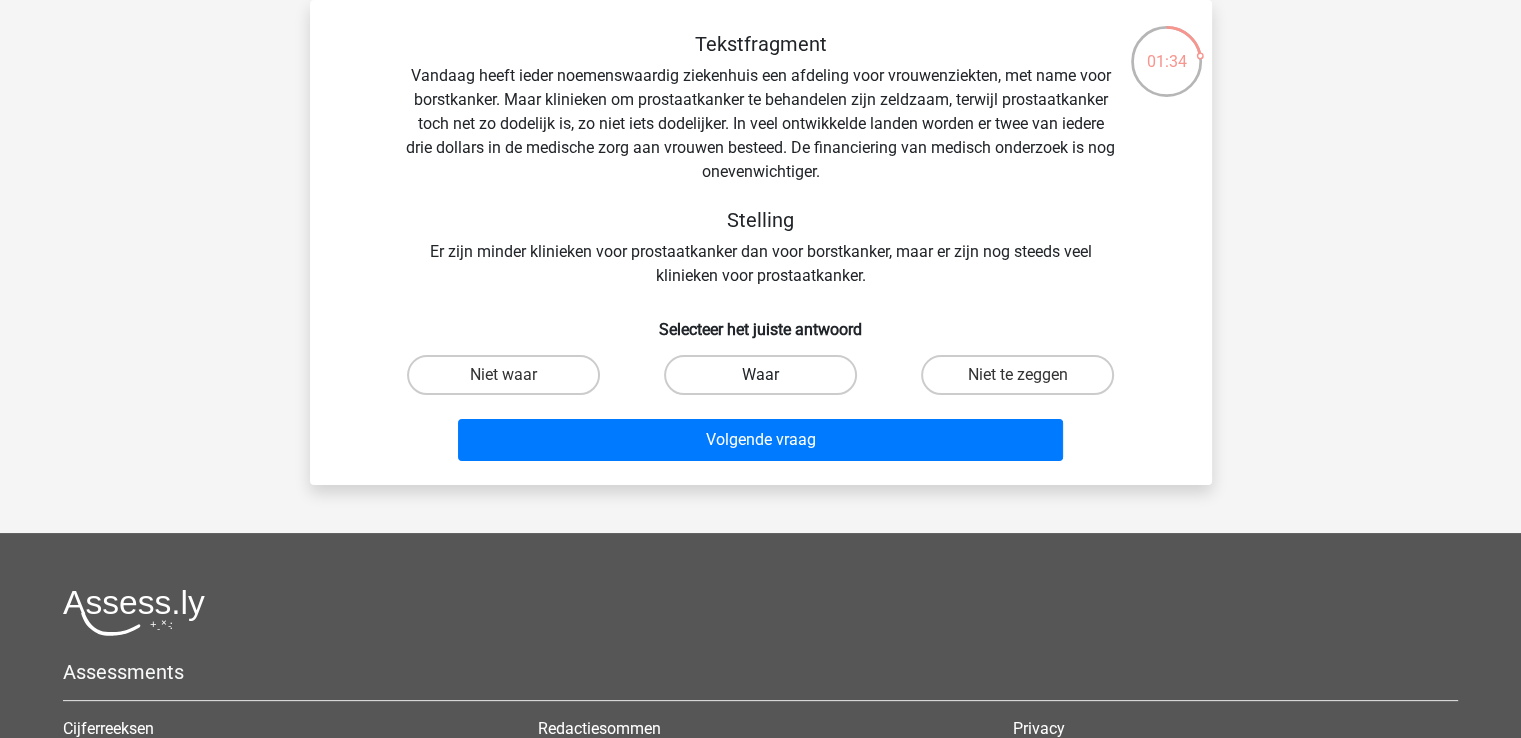 click on "Waar" at bounding box center [760, 375] 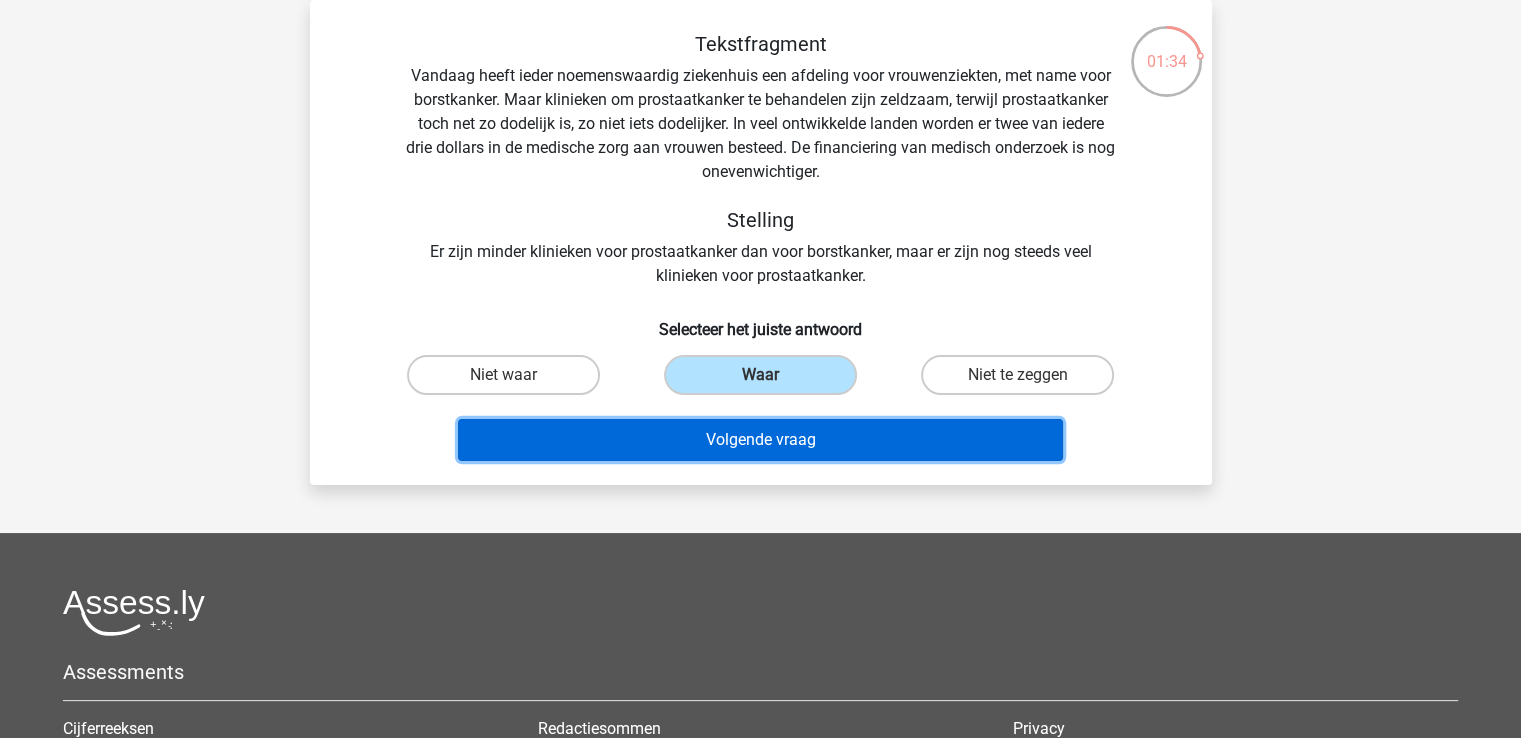 click on "Volgende vraag" at bounding box center (760, 440) 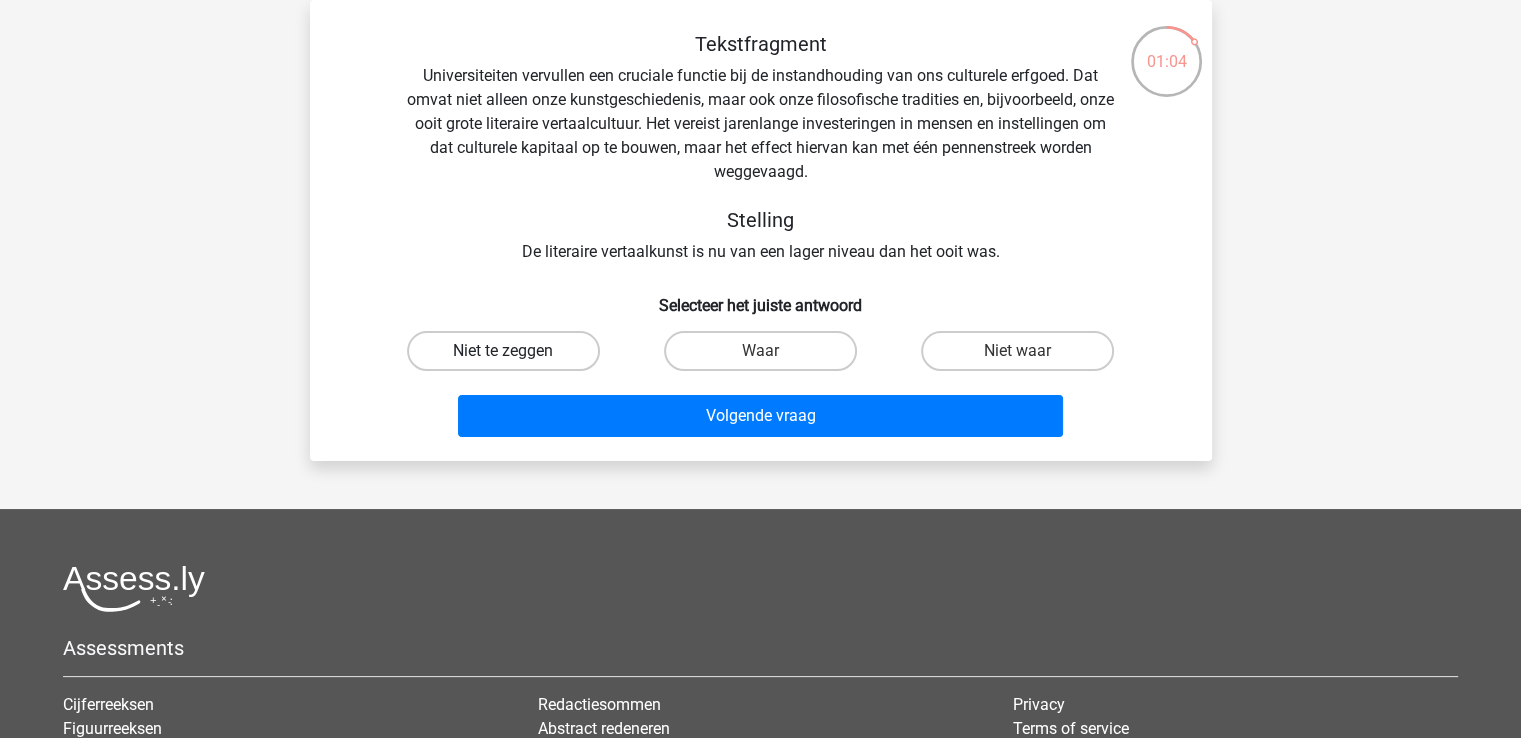 click on "Niet te zeggen" at bounding box center [503, 351] 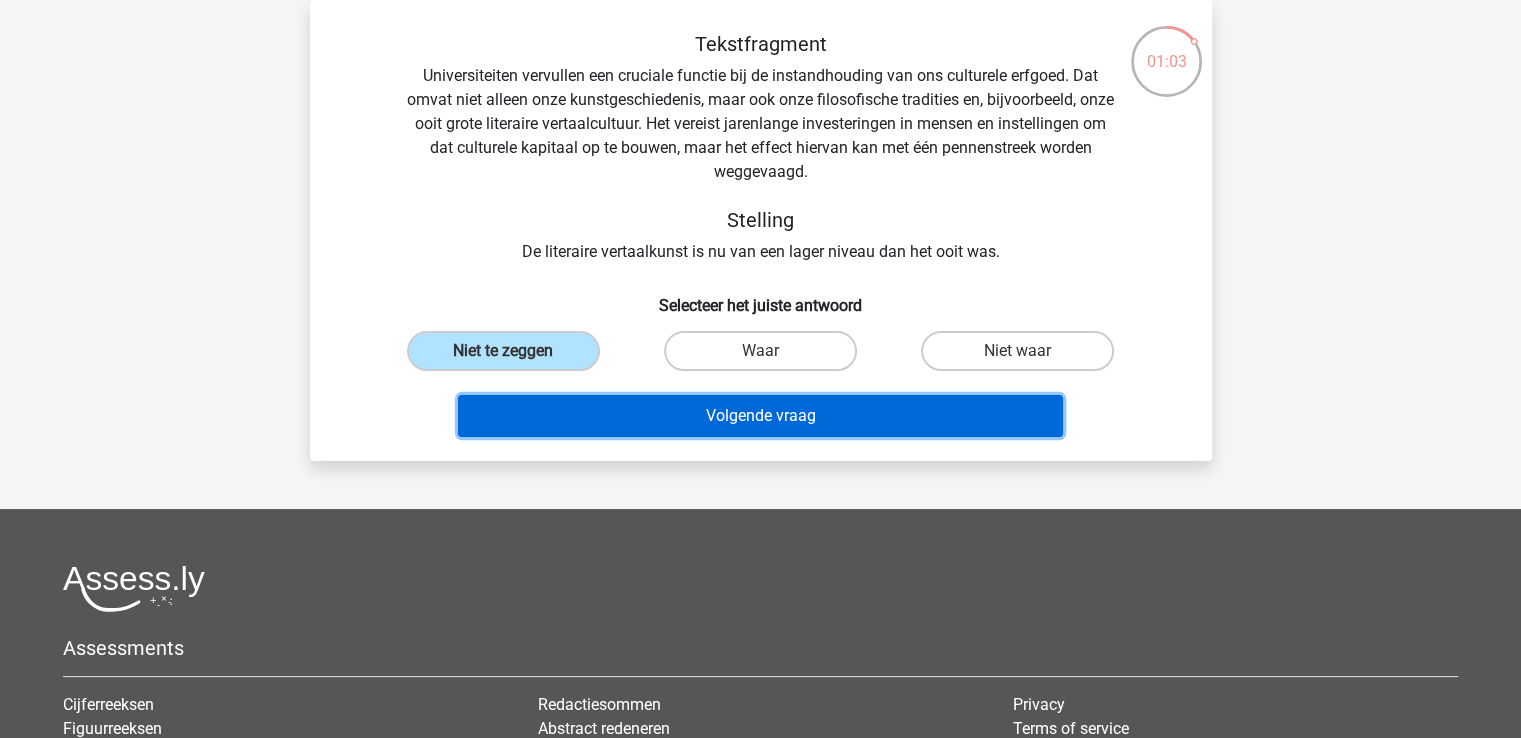 click on "Volgende vraag" at bounding box center [760, 416] 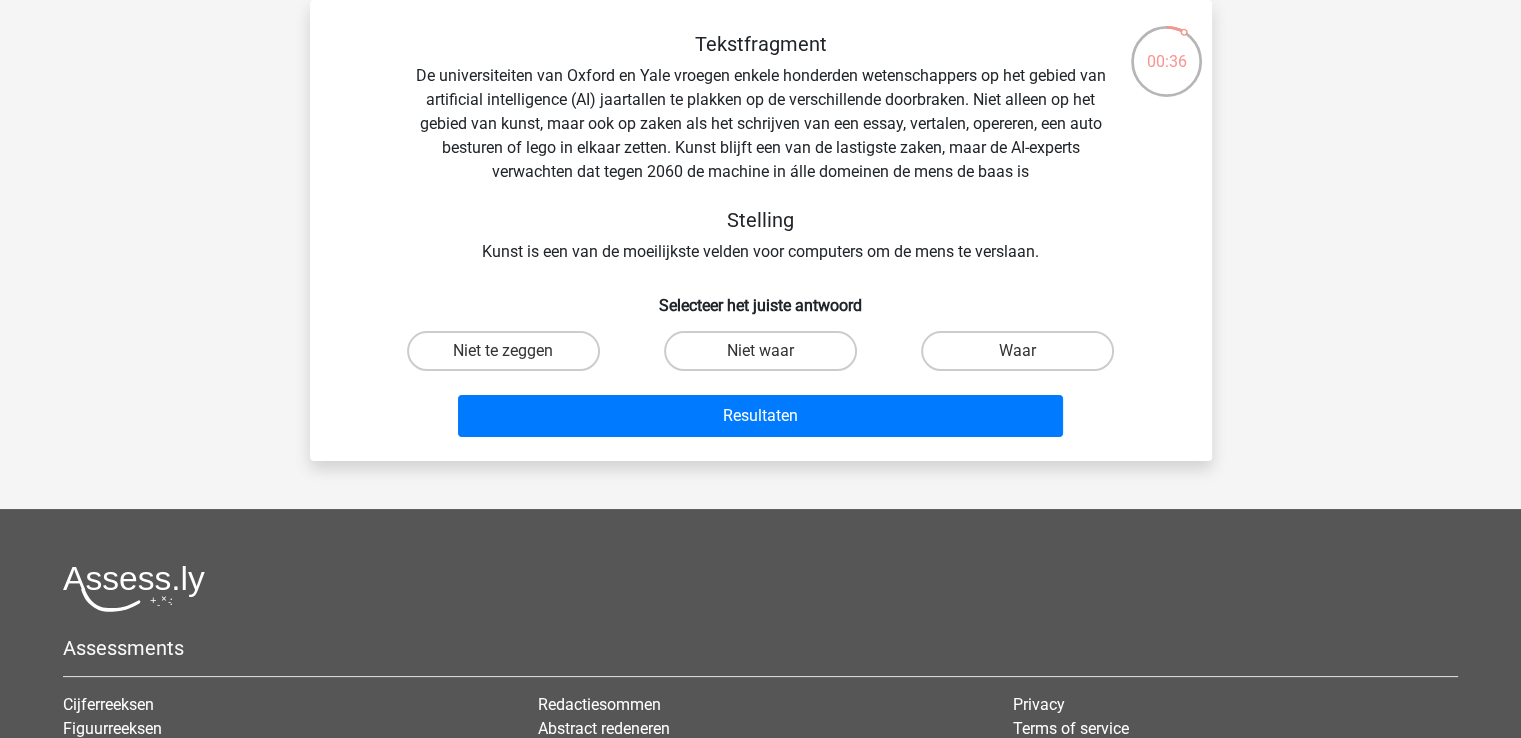 click on "Waar" at bounding box center (1024, 357) 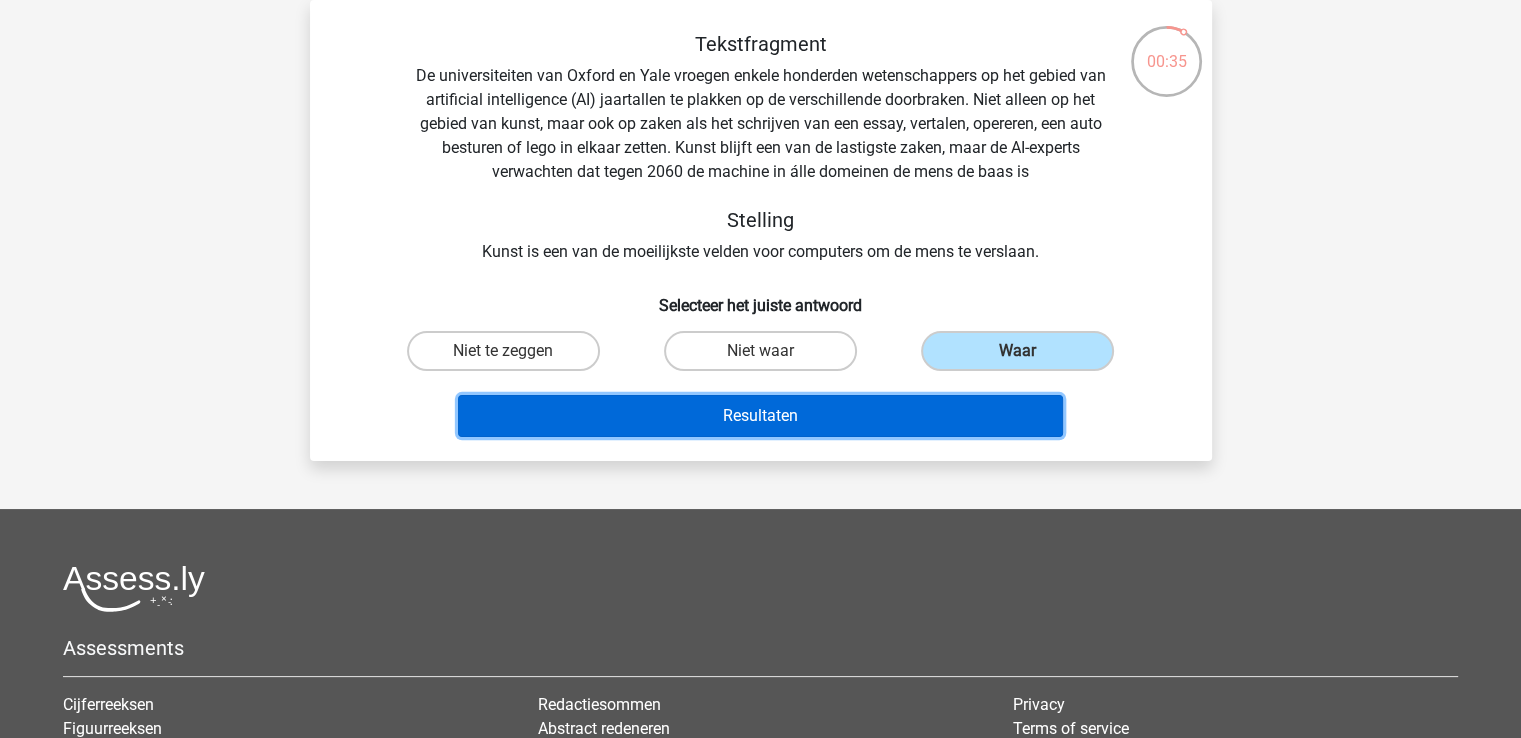 click on "Resultaten" at bounding box center [760, 416] 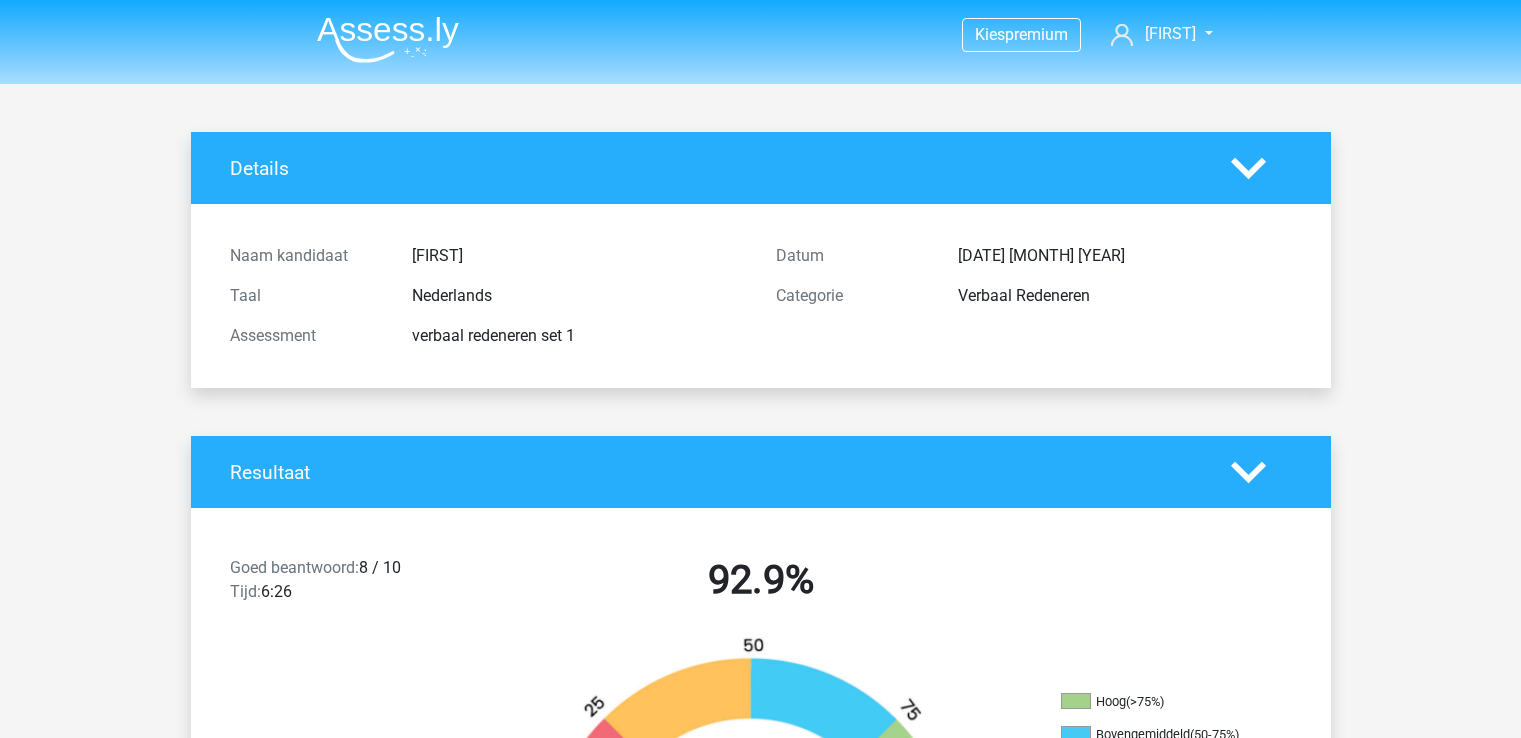 scroll, scrollTop: 0, scrollLeft: 0, axis: both 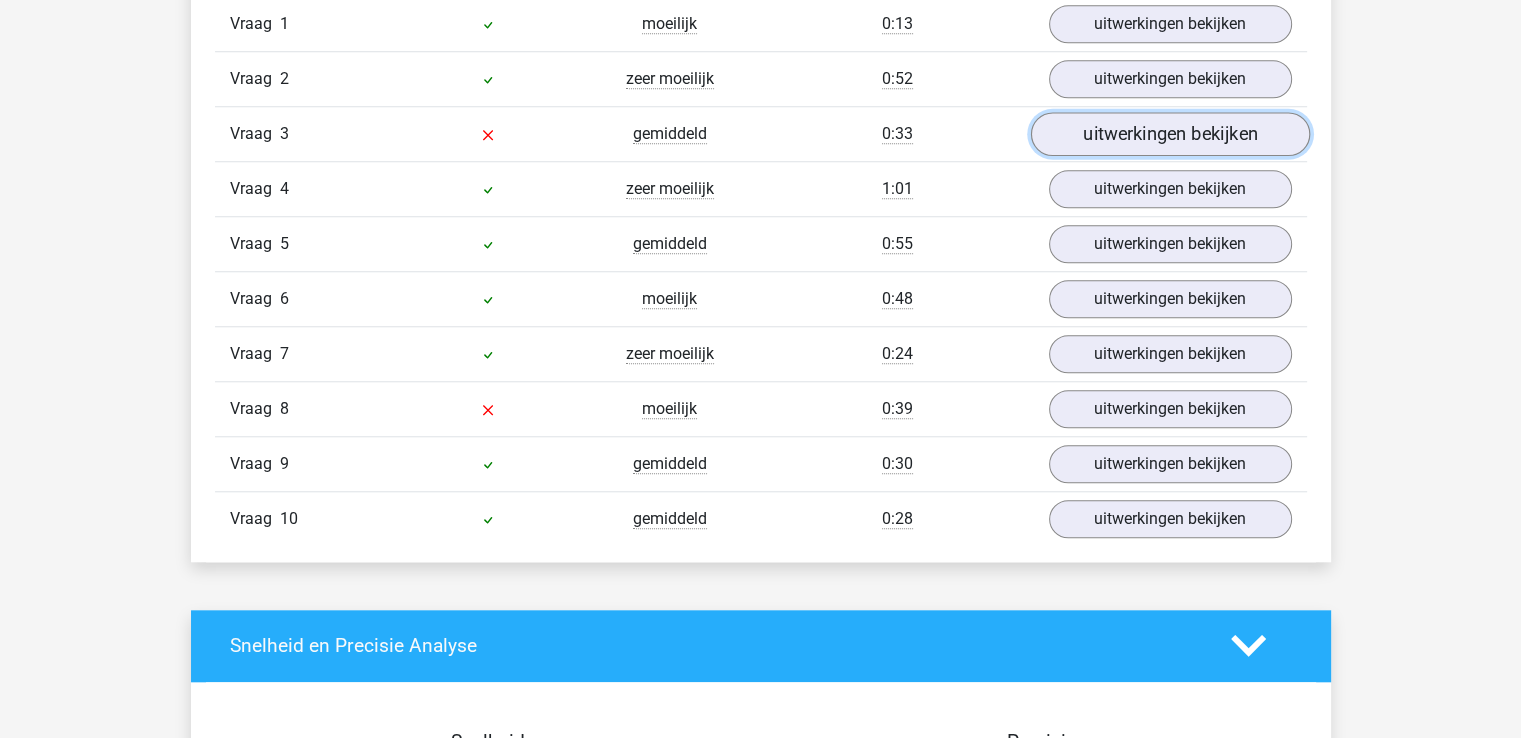 click on "uitwerkingen bekijken" at bounding box center (1169, 134) 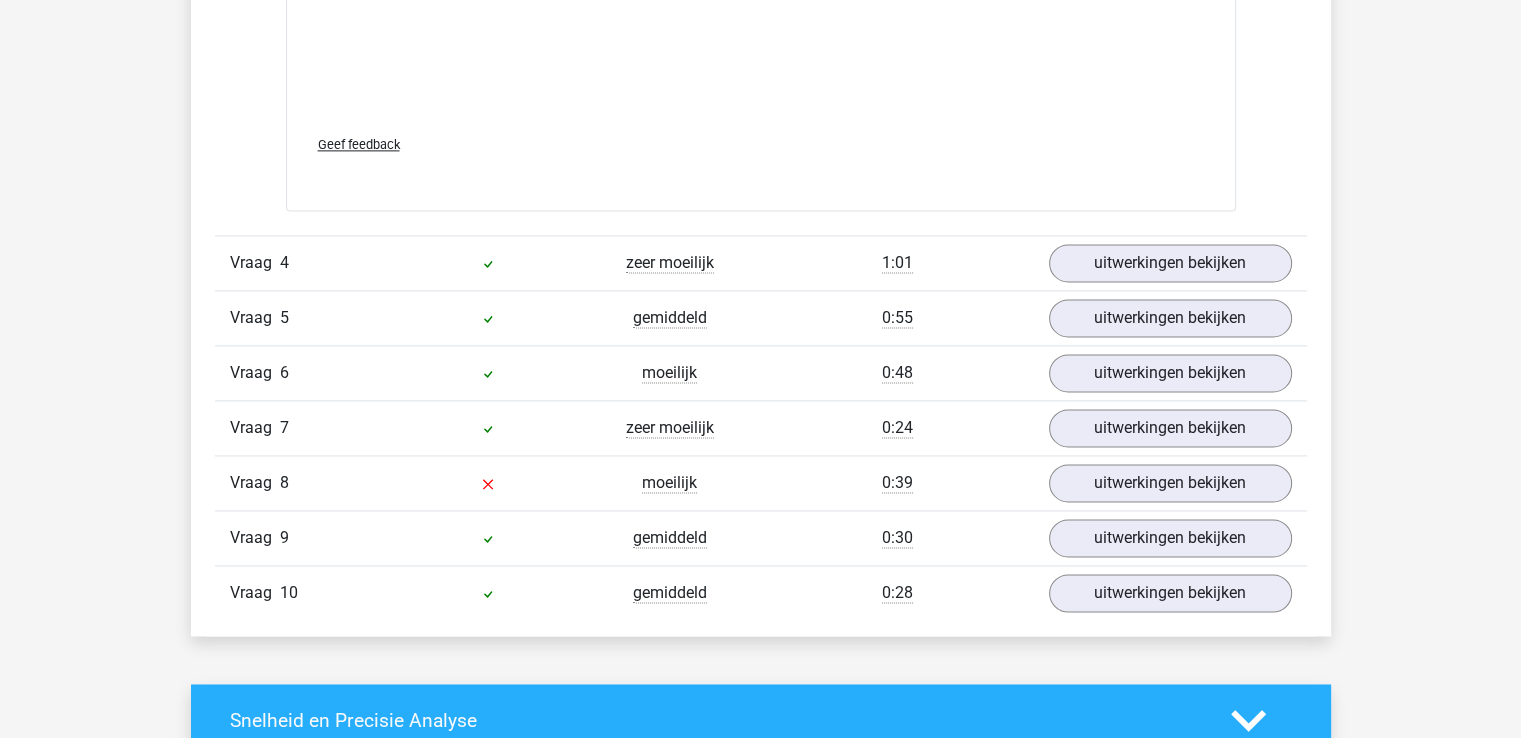 scroll, scrollTop: 2824, scrollLeft: 0, axis: vertical 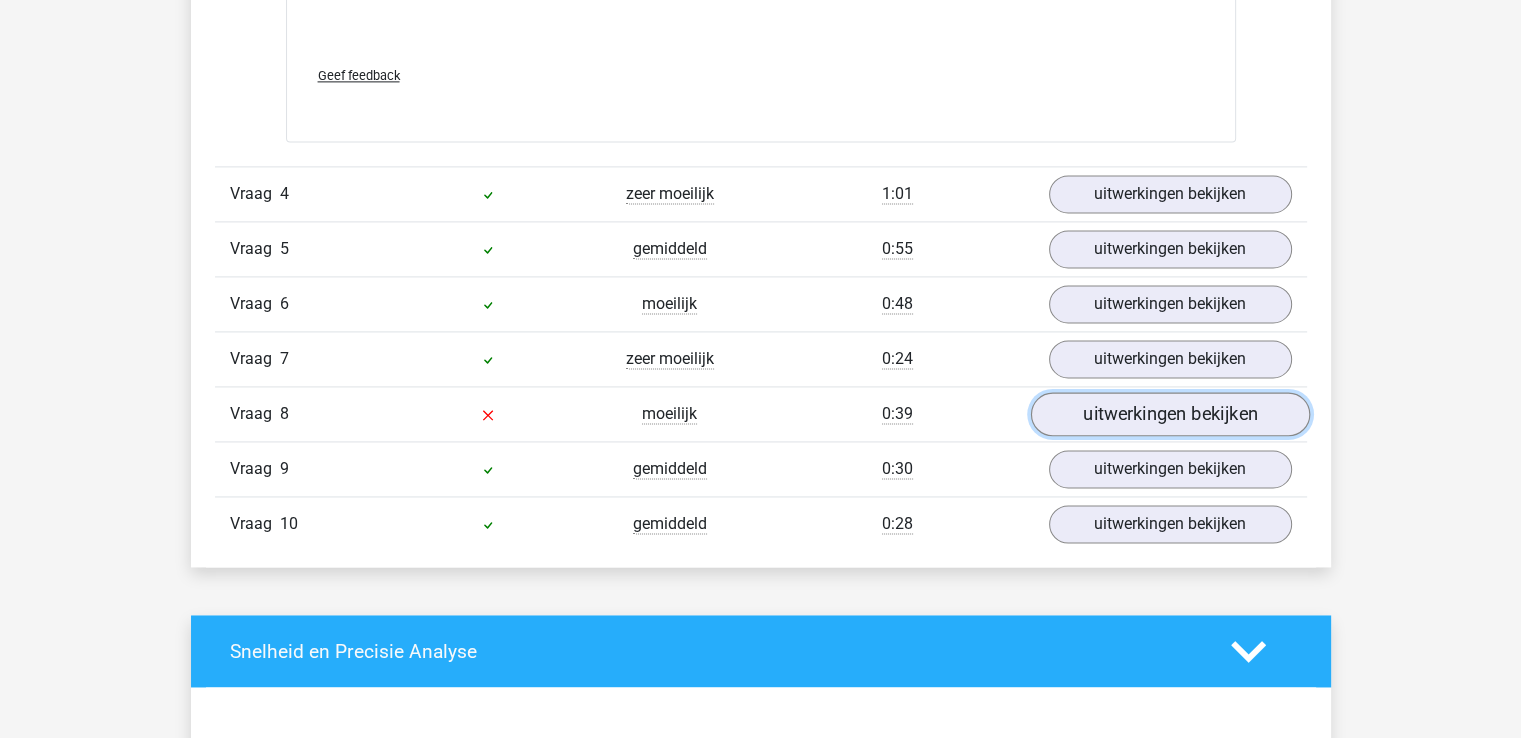 click on "uitwerkingen bekijken" at bounding box center (1169, 414) 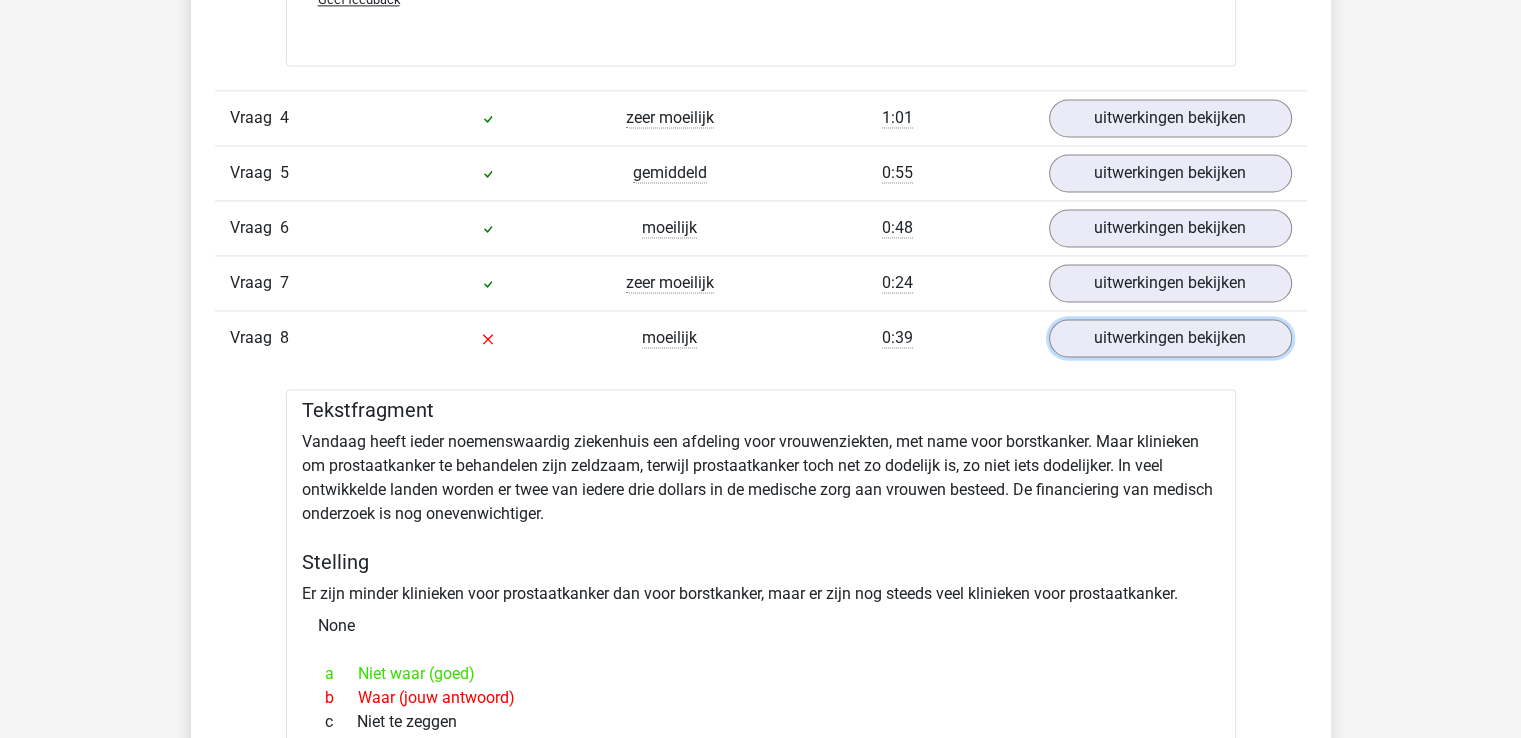 scroll, scrollTop: 2997, scrollLeft: 0, axis: vertical 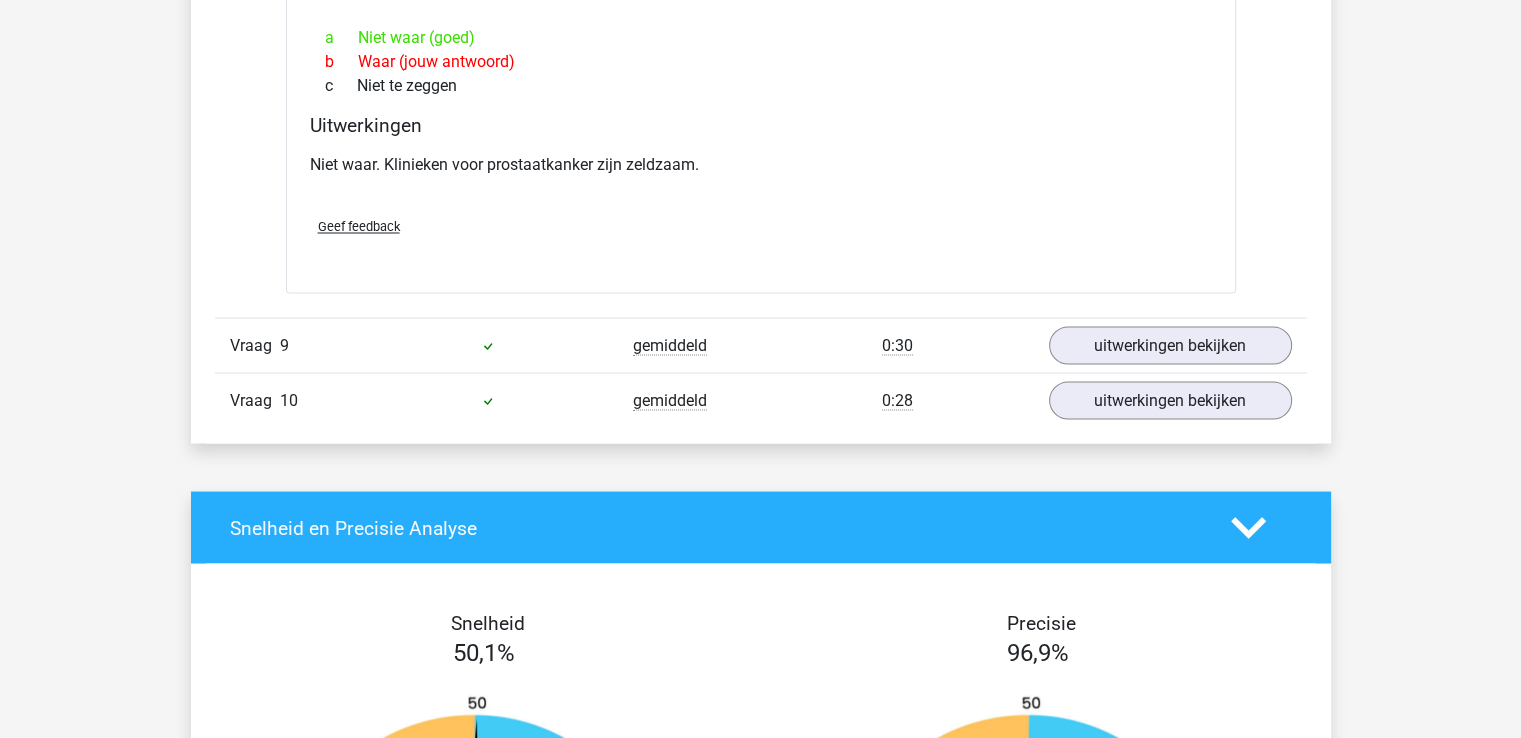 drag, startPoint x: 1535, startPoint y: 478, endPoint x: 1502, endPoint y: 552, distance: 81.02469 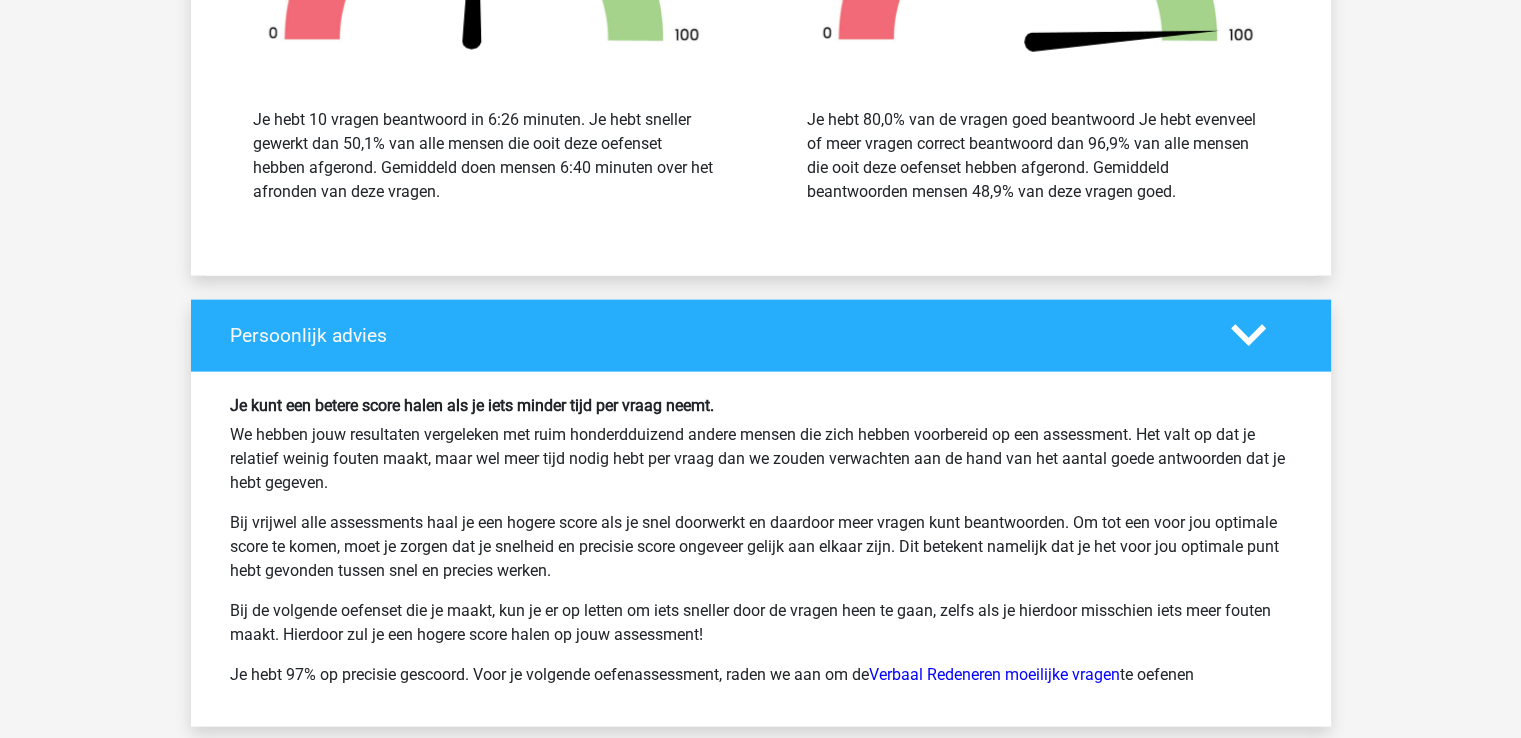 scroll, scrollTop: 4420, scrollLeft: 0, axis: vertical 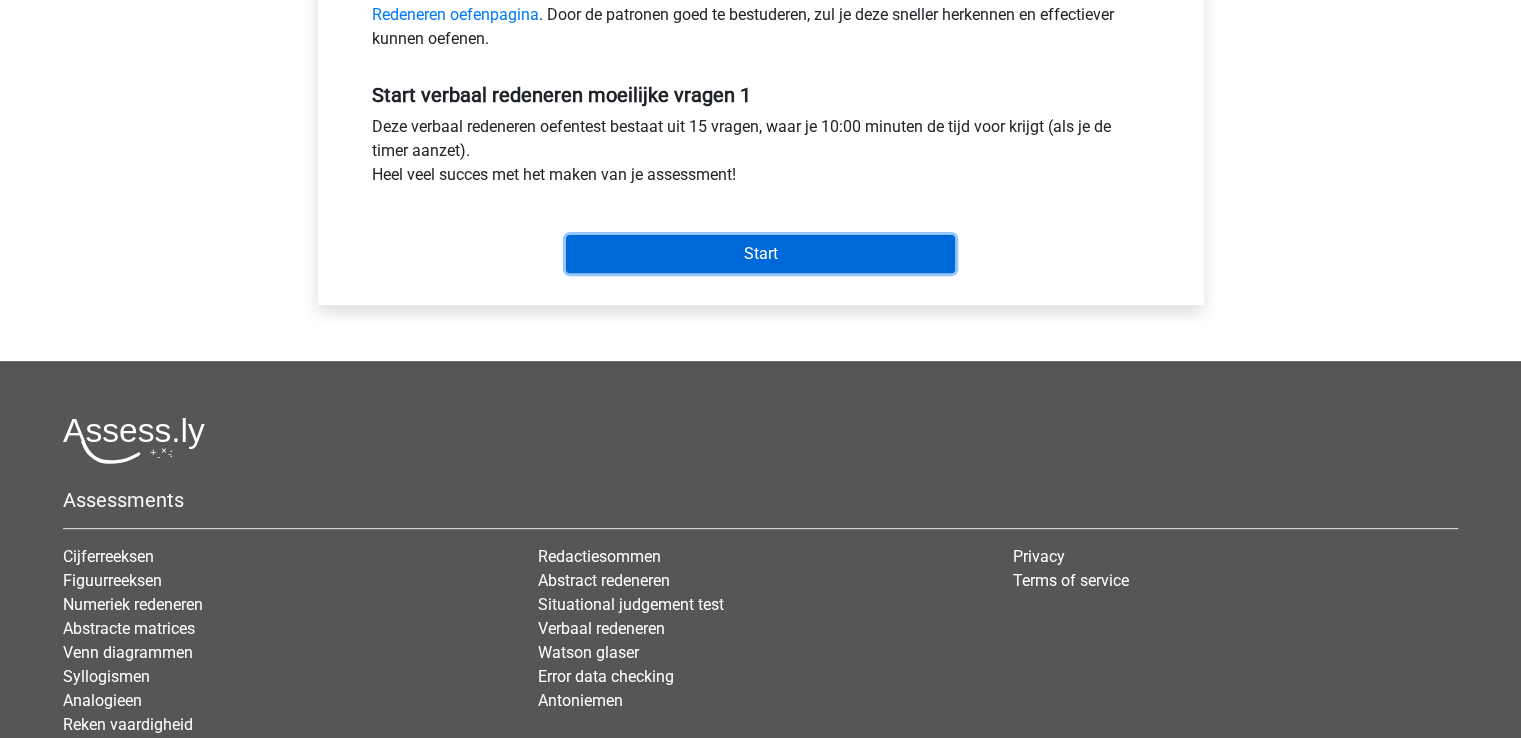 click on "Start" at bounding box center (760, 254) 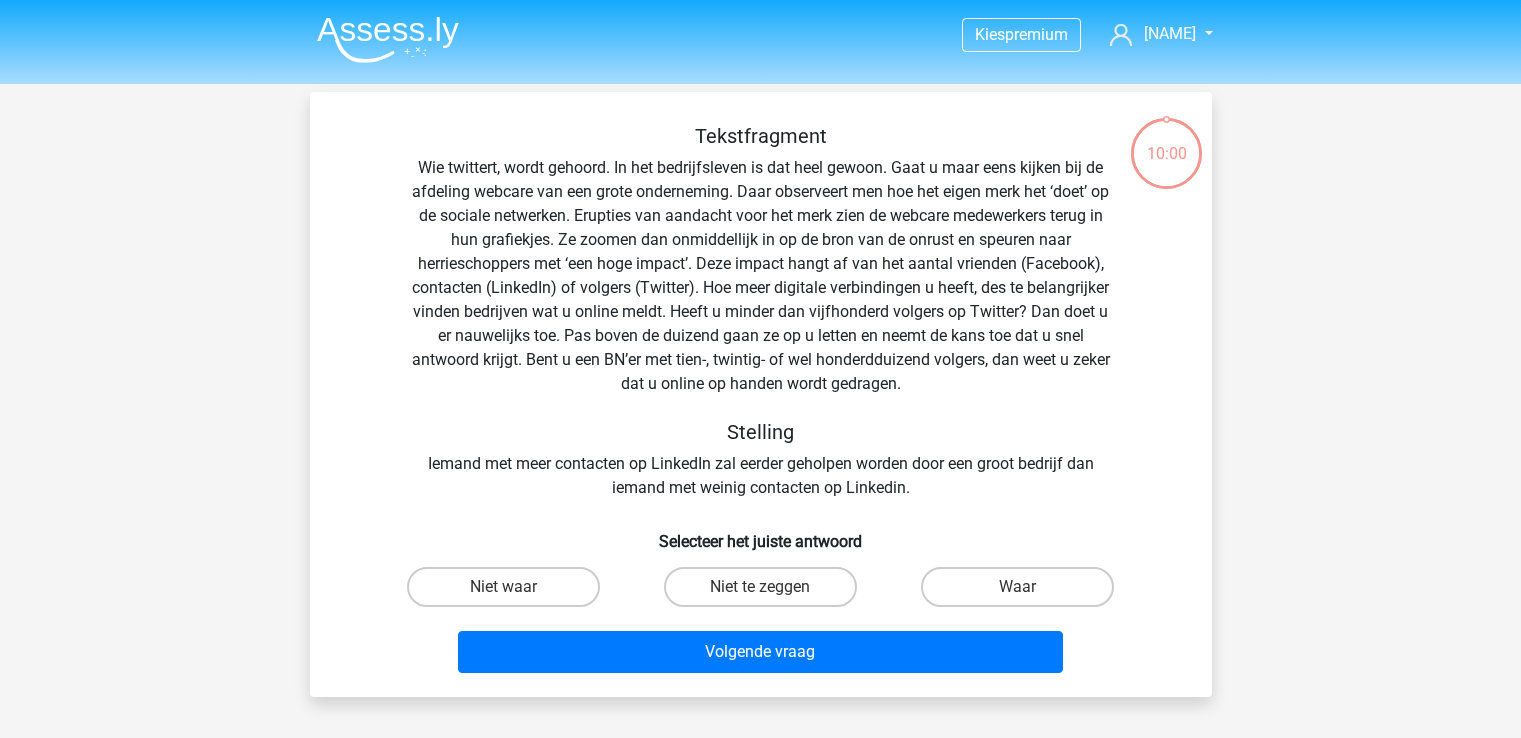 scroll, scrollTop: 0, scrollLeft: 0, axis: both 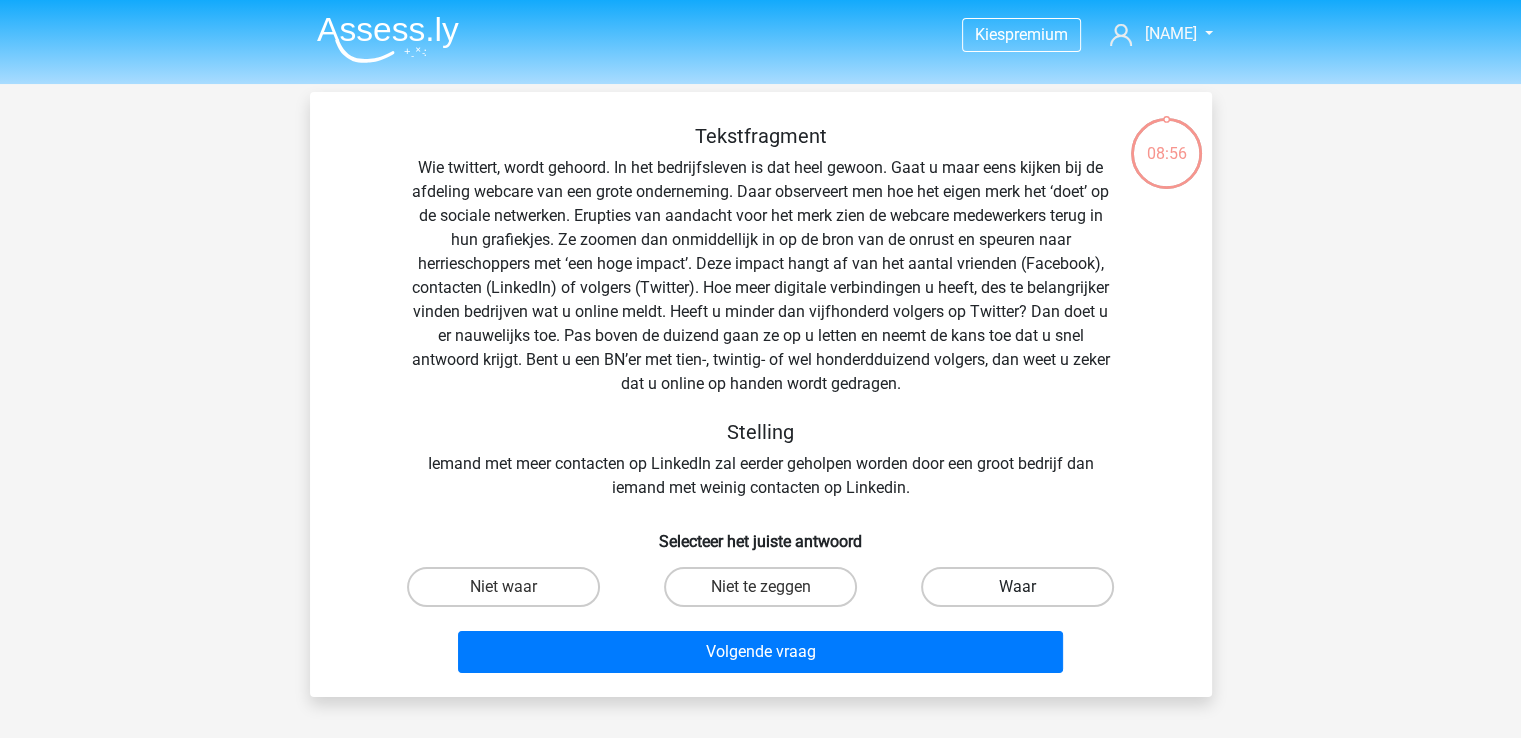 click on "Waar" at bounding box center (1017, 587) 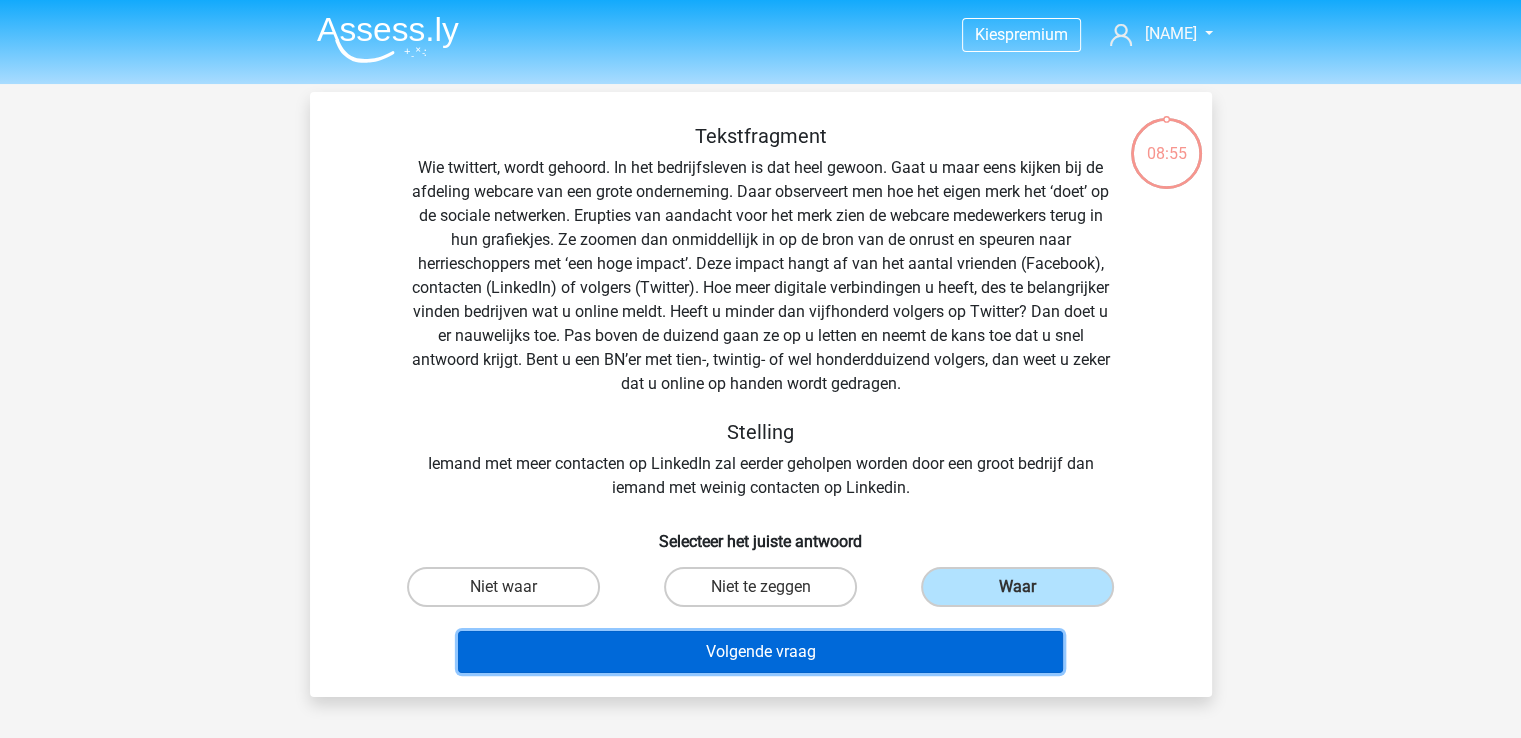 click on "Volgende vraag" at bounding box center (760, 652) 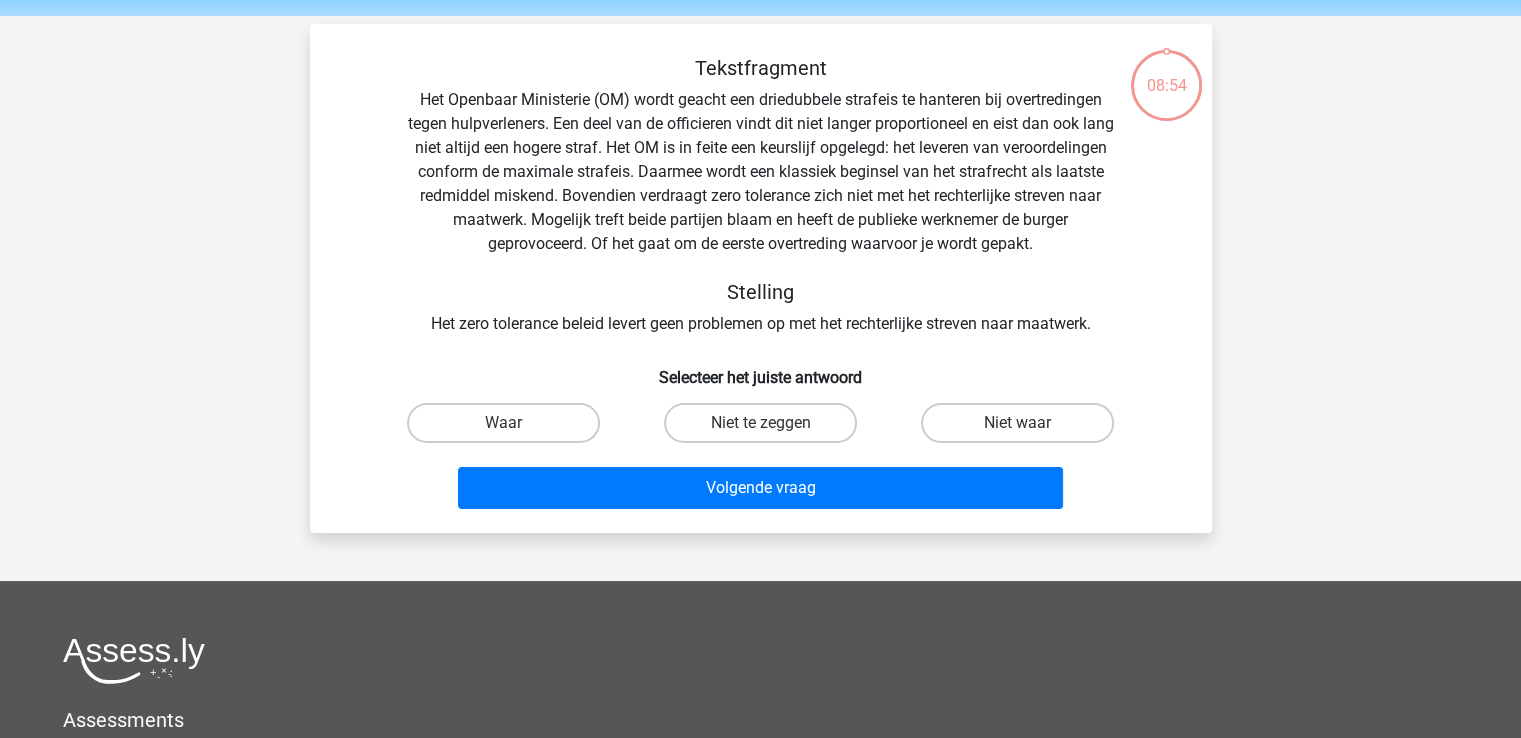 scroll, scrollTop: 92, scrollLeft: 0, axis: vertical 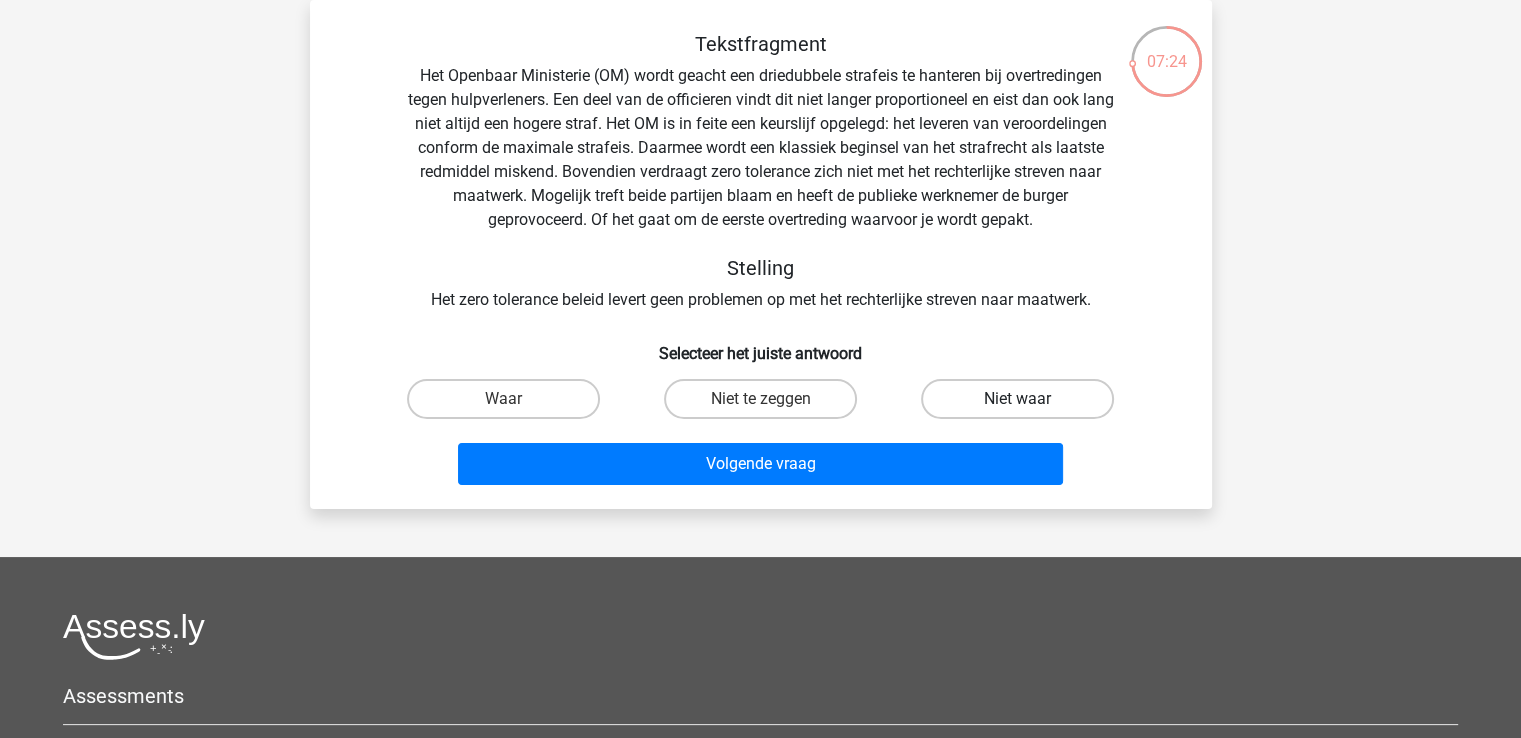 click on "Niet waar" at bounding box center [1017, 399] 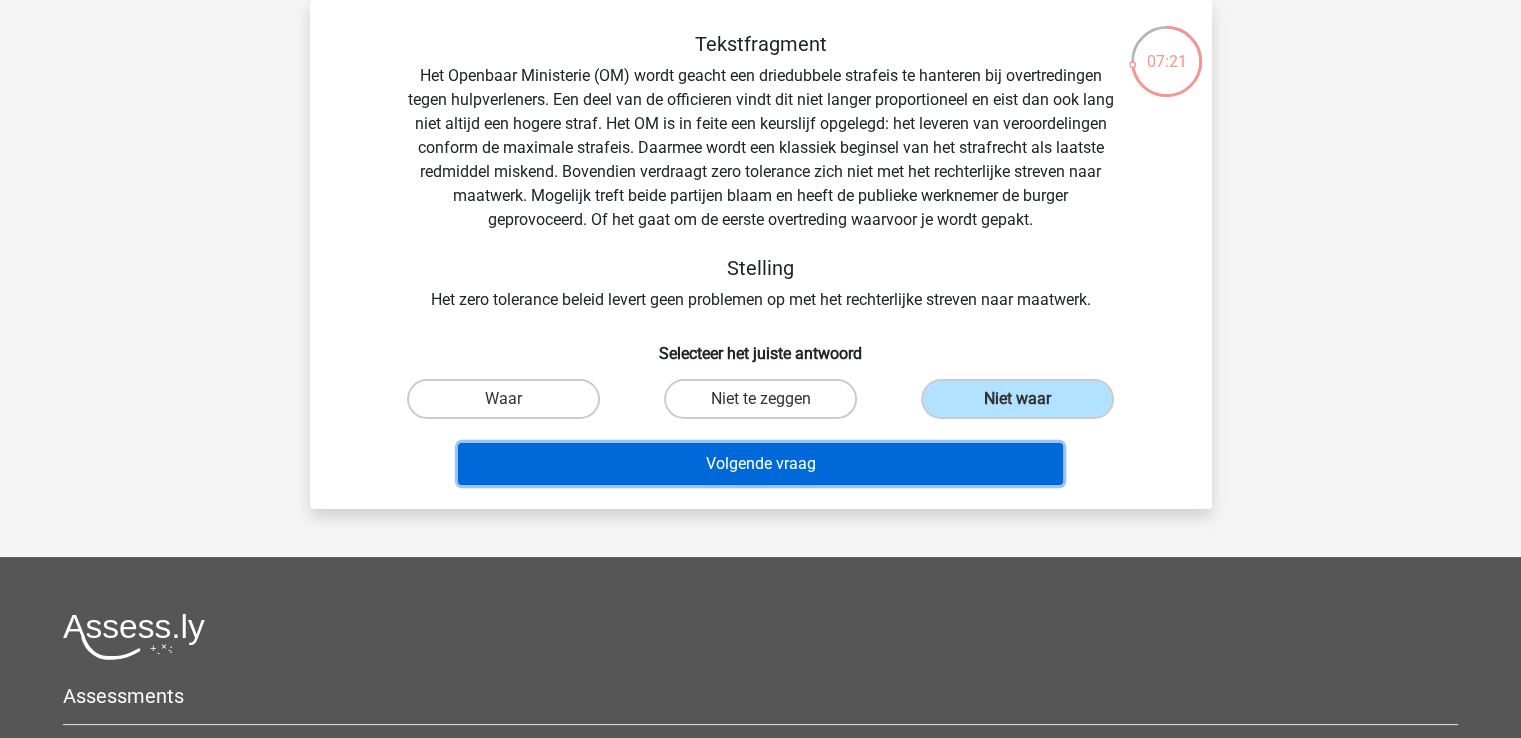 click on "Volgende vraag" at bounding box center [760, 464] 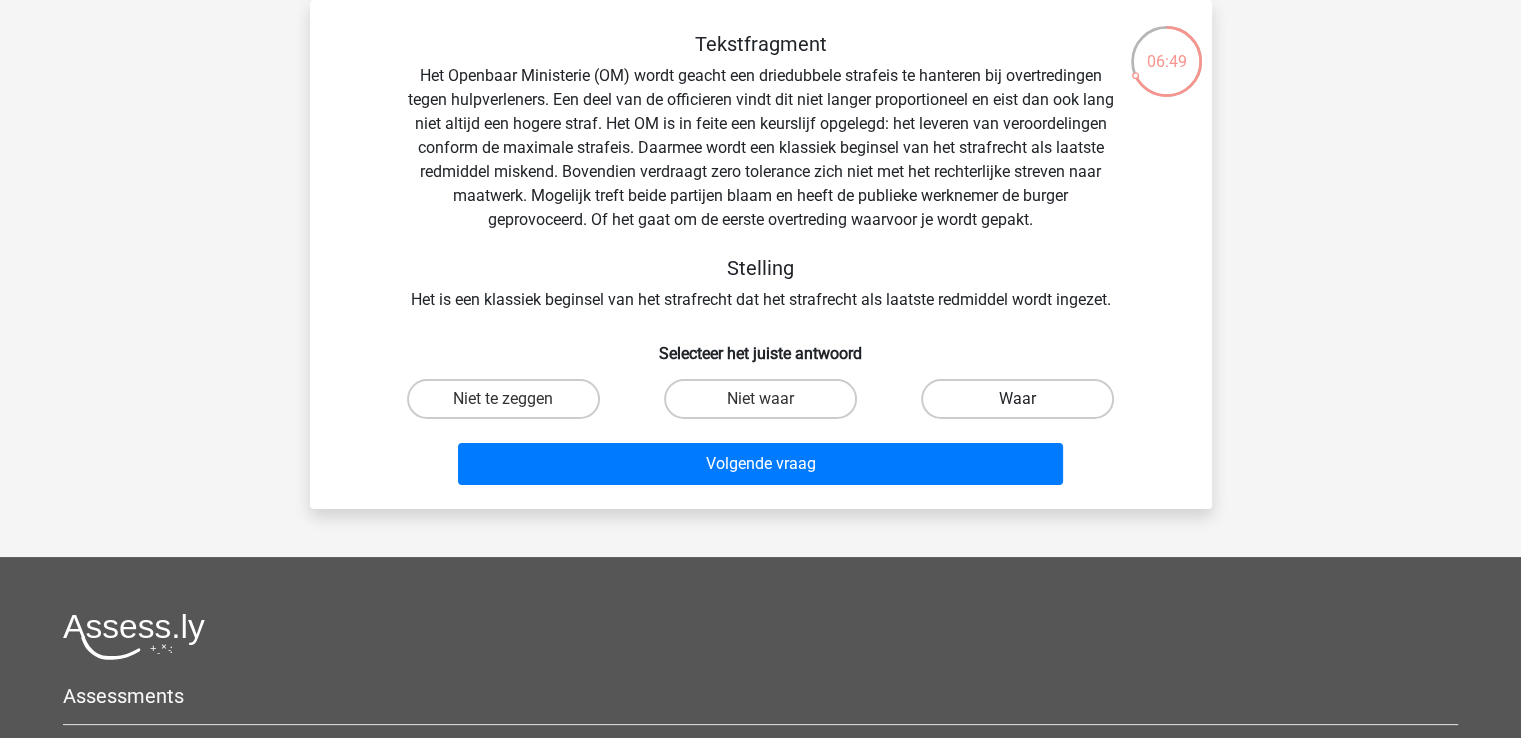 click on "Waar" at bounding box center [1017, 399] 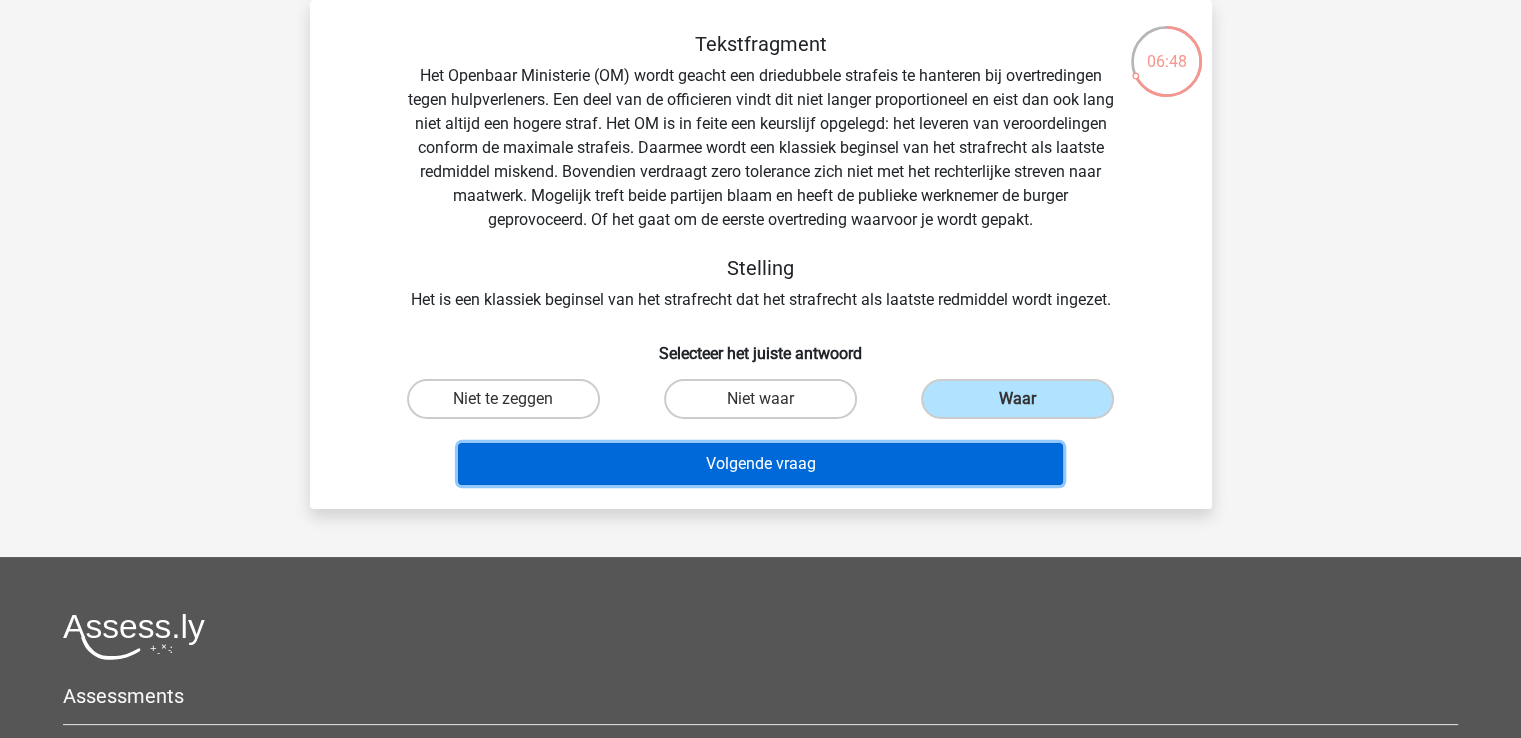 click on "Volgende vraag" at bounding box center (760, 464) 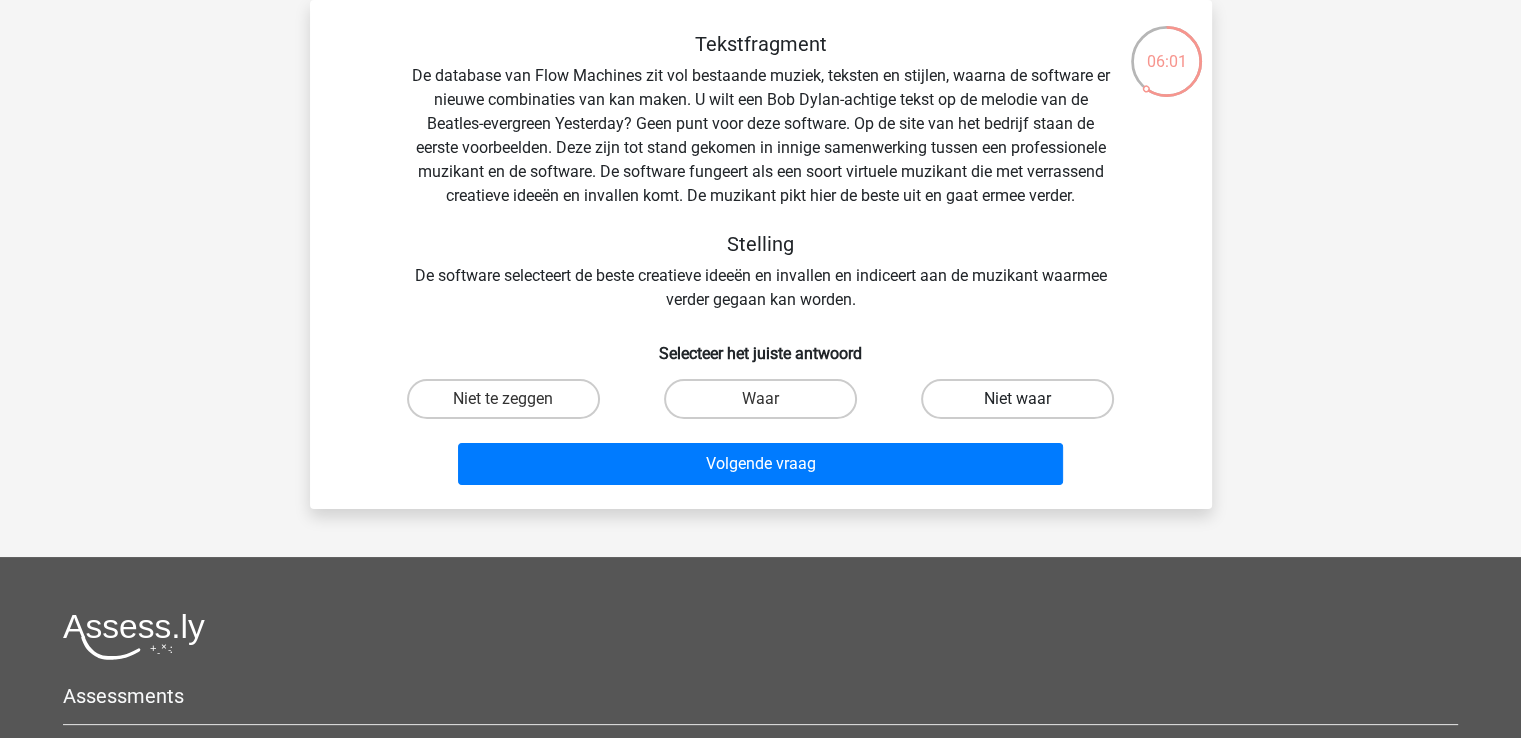 click on "Niet waar" at bounding box center (1017, 399) 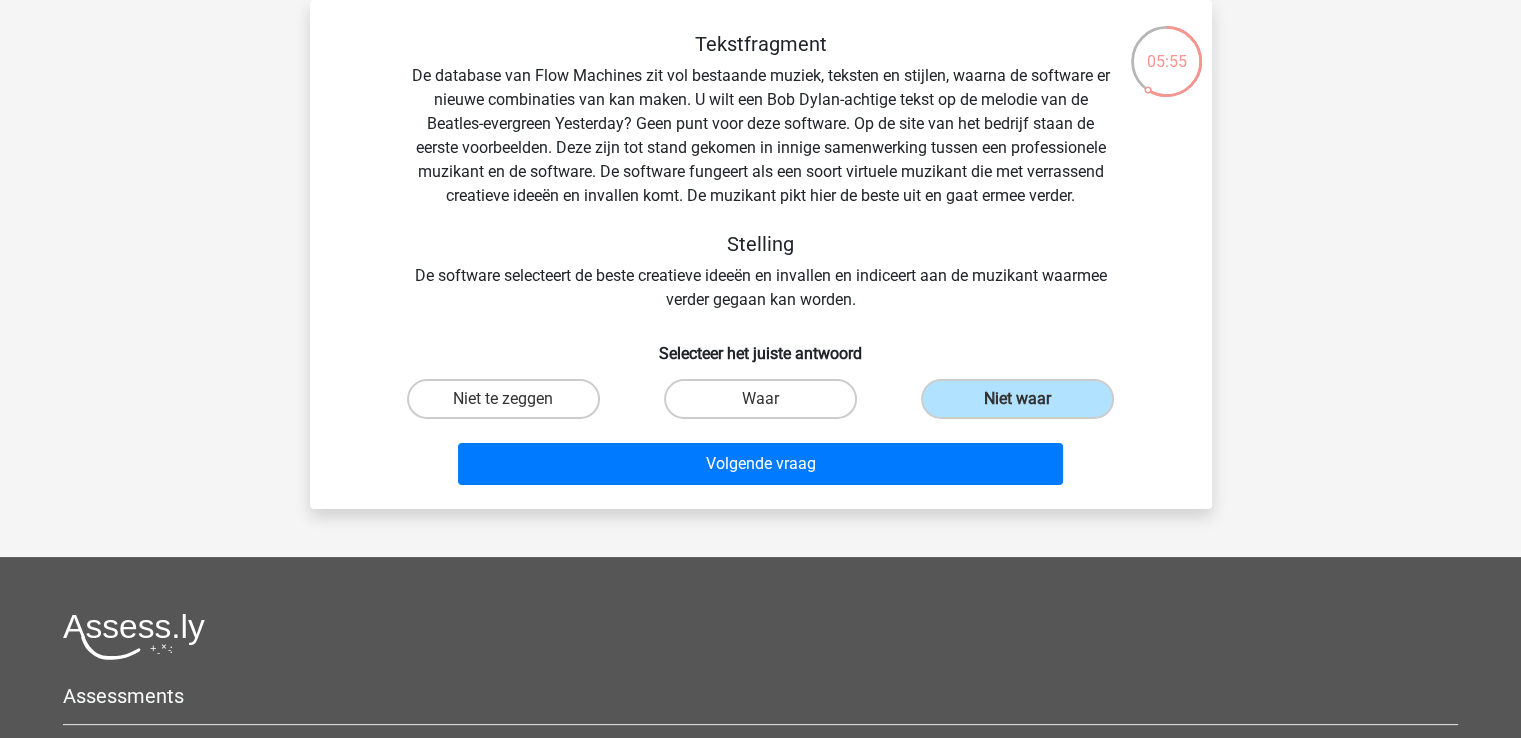 click on "Waar" at bounding box center [760, 399] 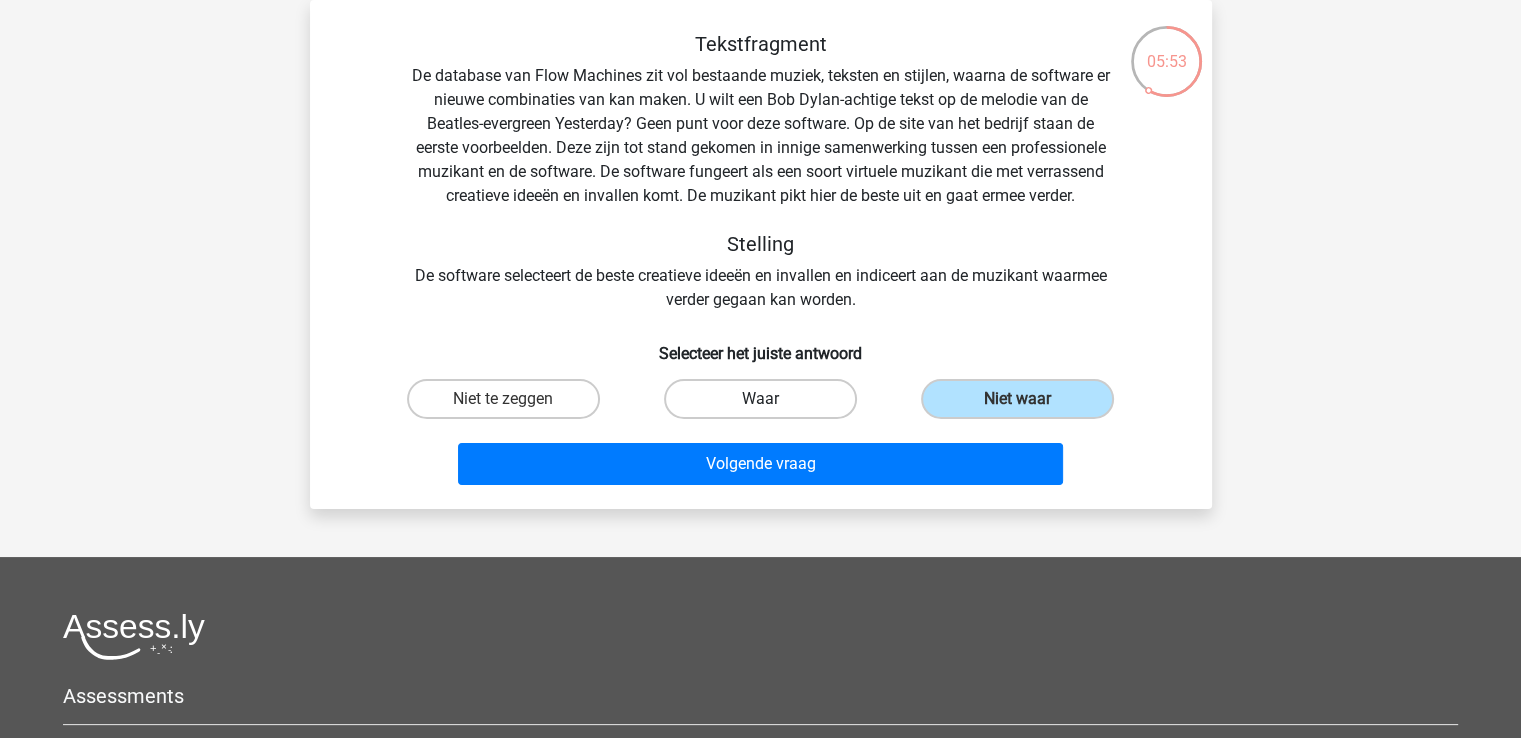 click on "Waar" at bounding box center [760, 399] 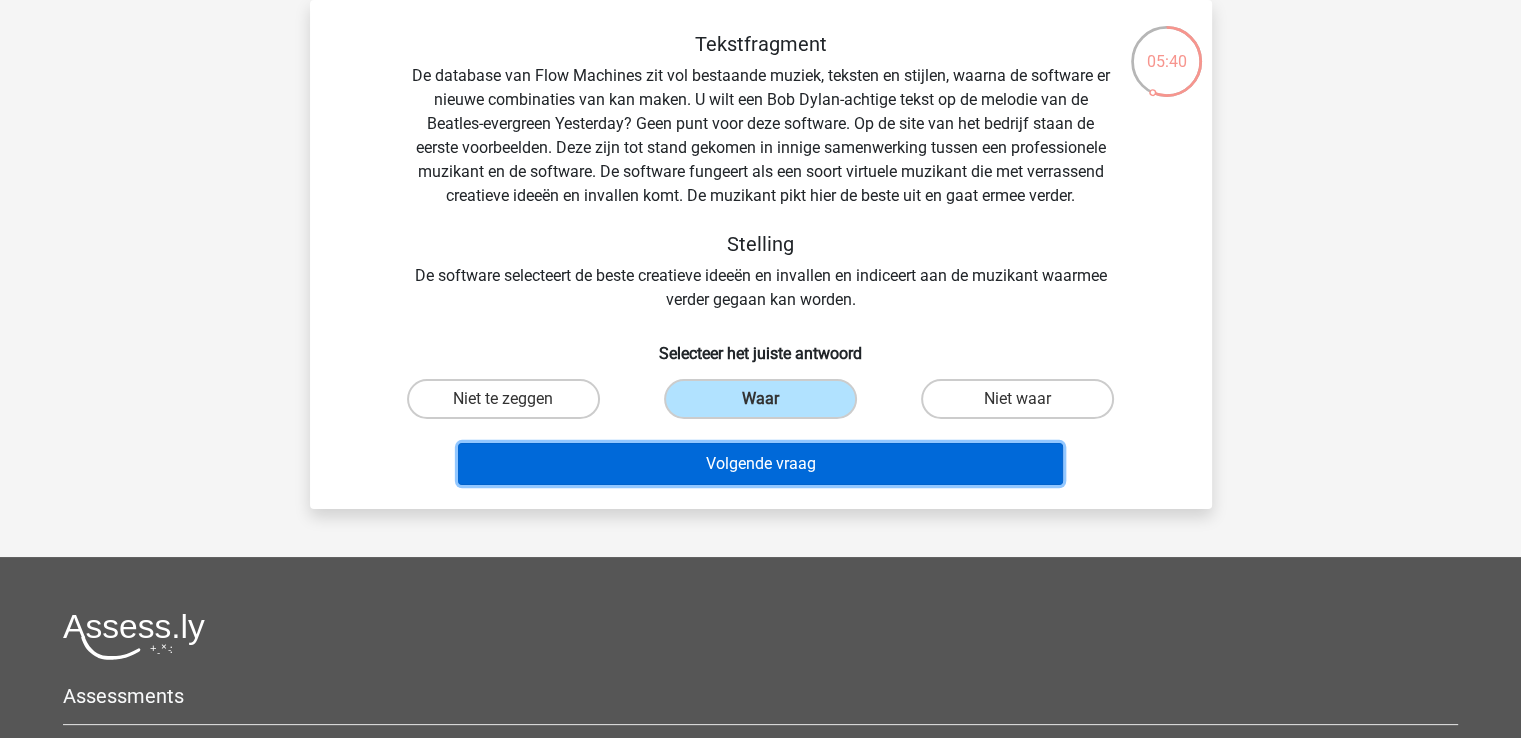 click on "Volgende vraag" at bounding box center (760, 464) 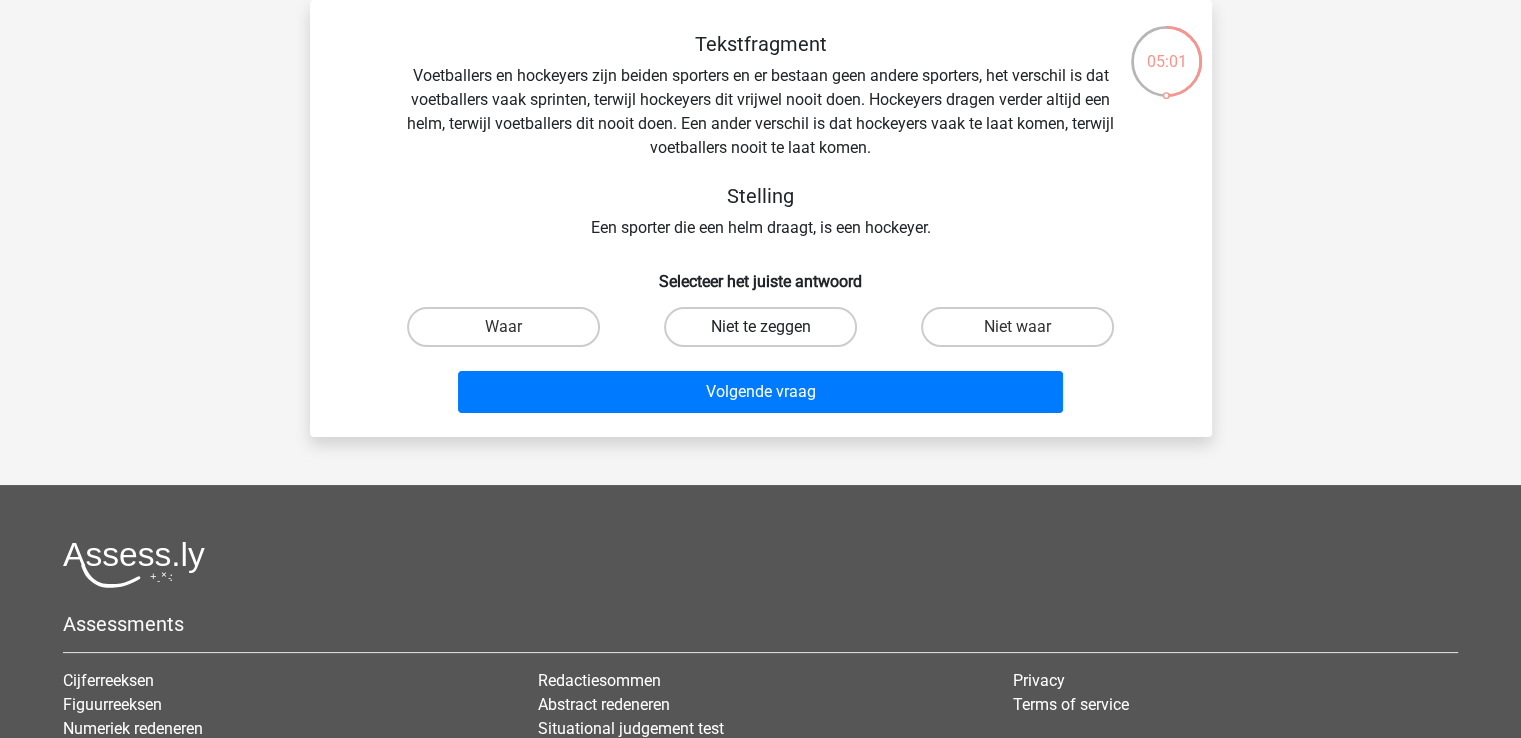 click on "Niet te zeggen" at bounding box center (760, 327) 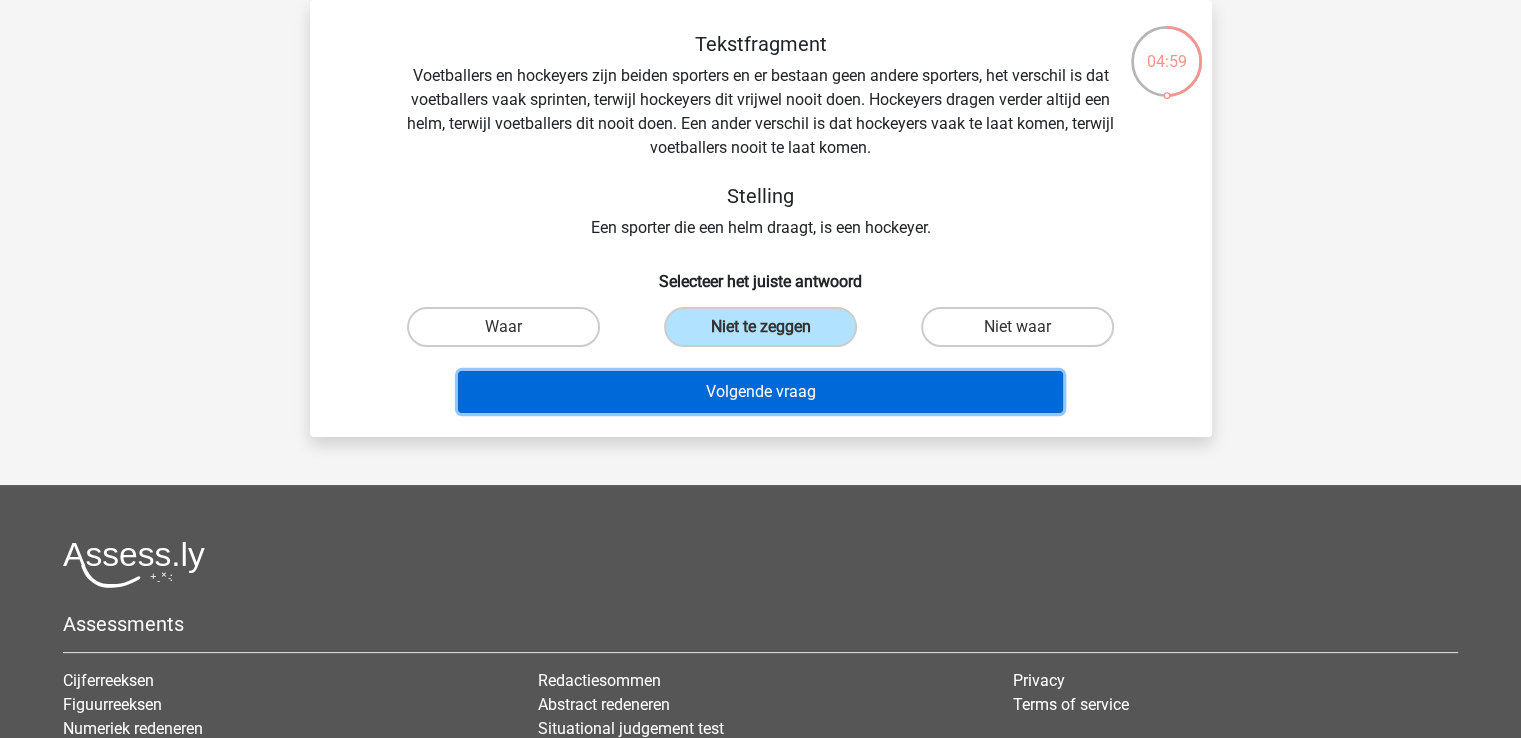click on "Volgende vraag" at bounding box center [760, 392] 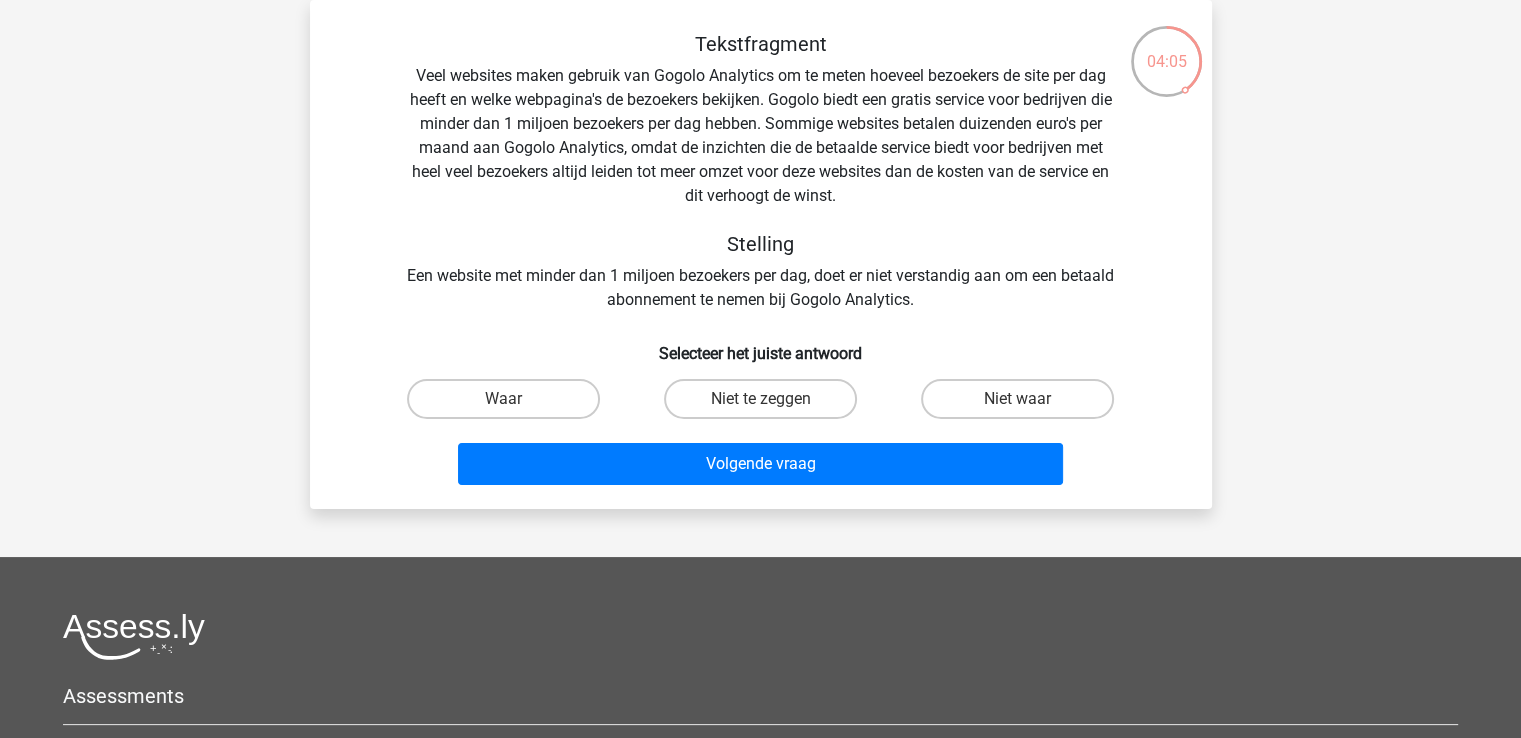 click on "Niet waar" at bounding box center (1017, 399) 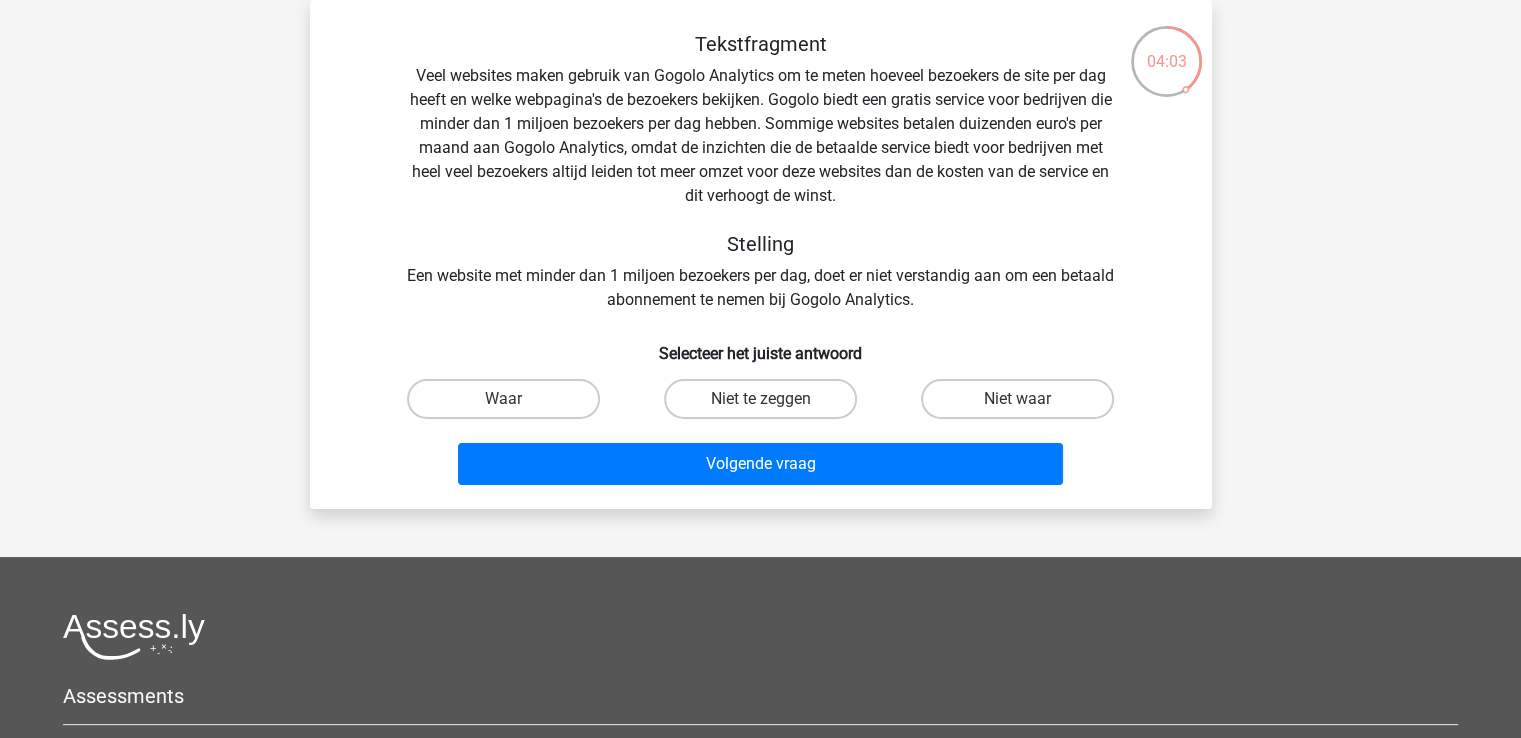 click on "Niet waar" at bounding box center (1024, 405) 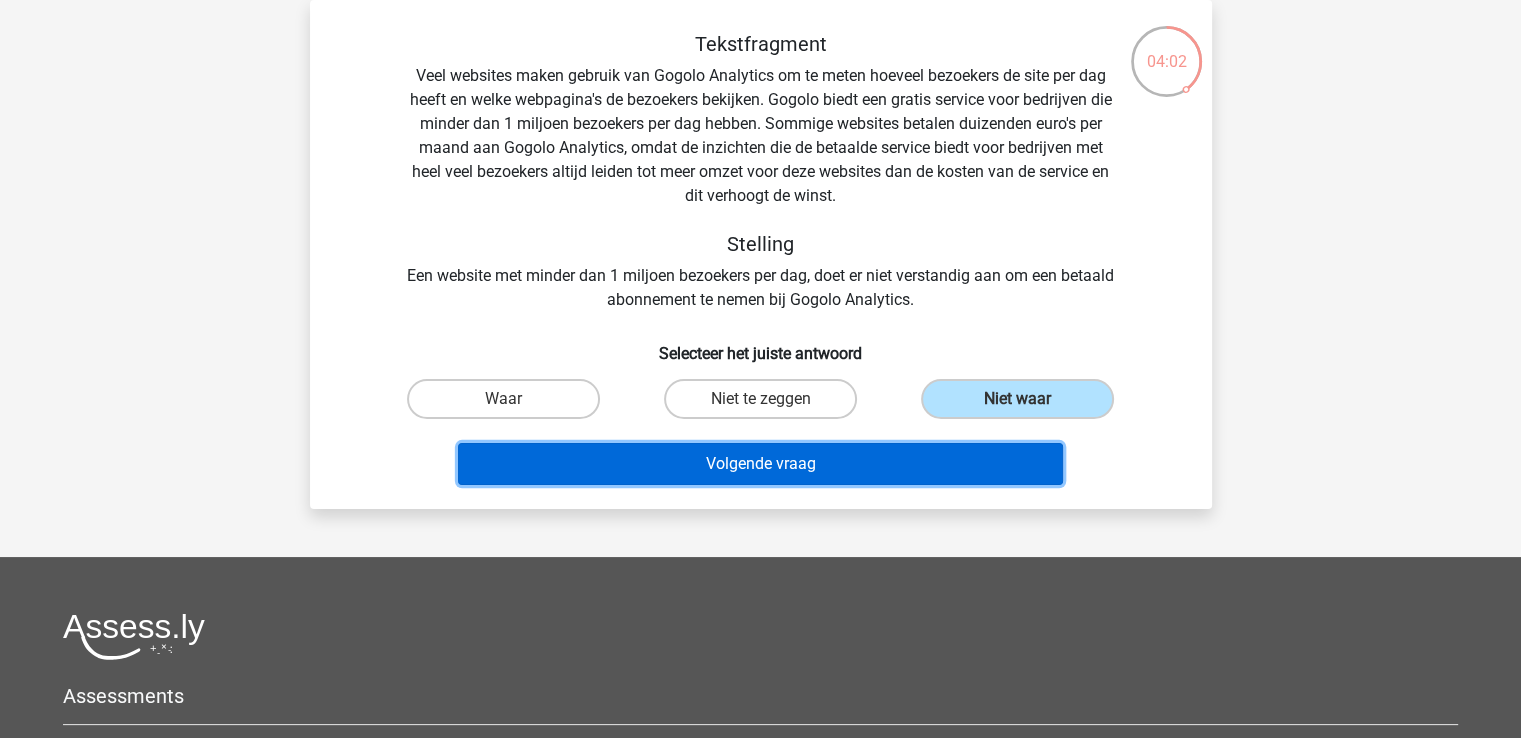 click on "Volgende vraag" at bounding box center [760, 464] 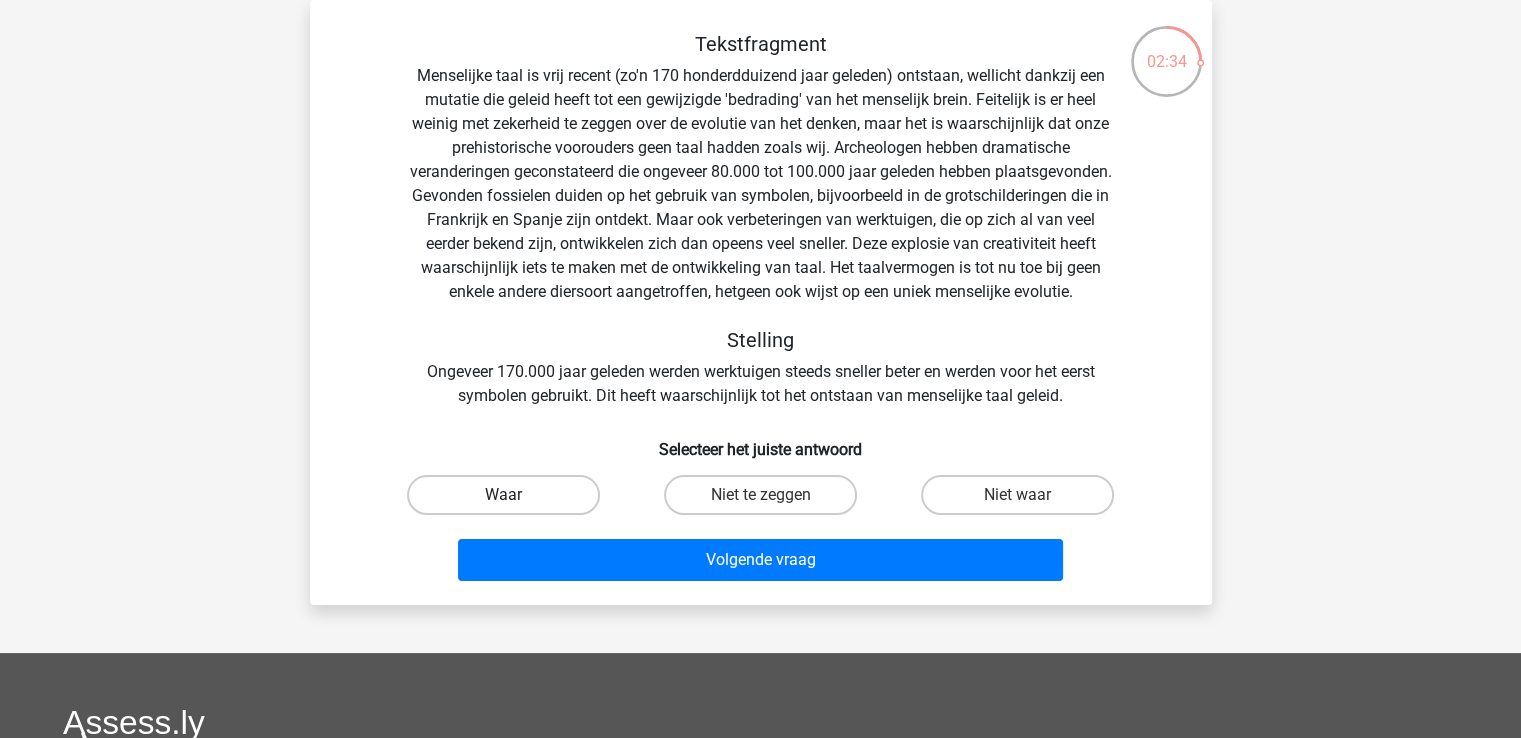click on "Waar" at bounding box center (503, 495) 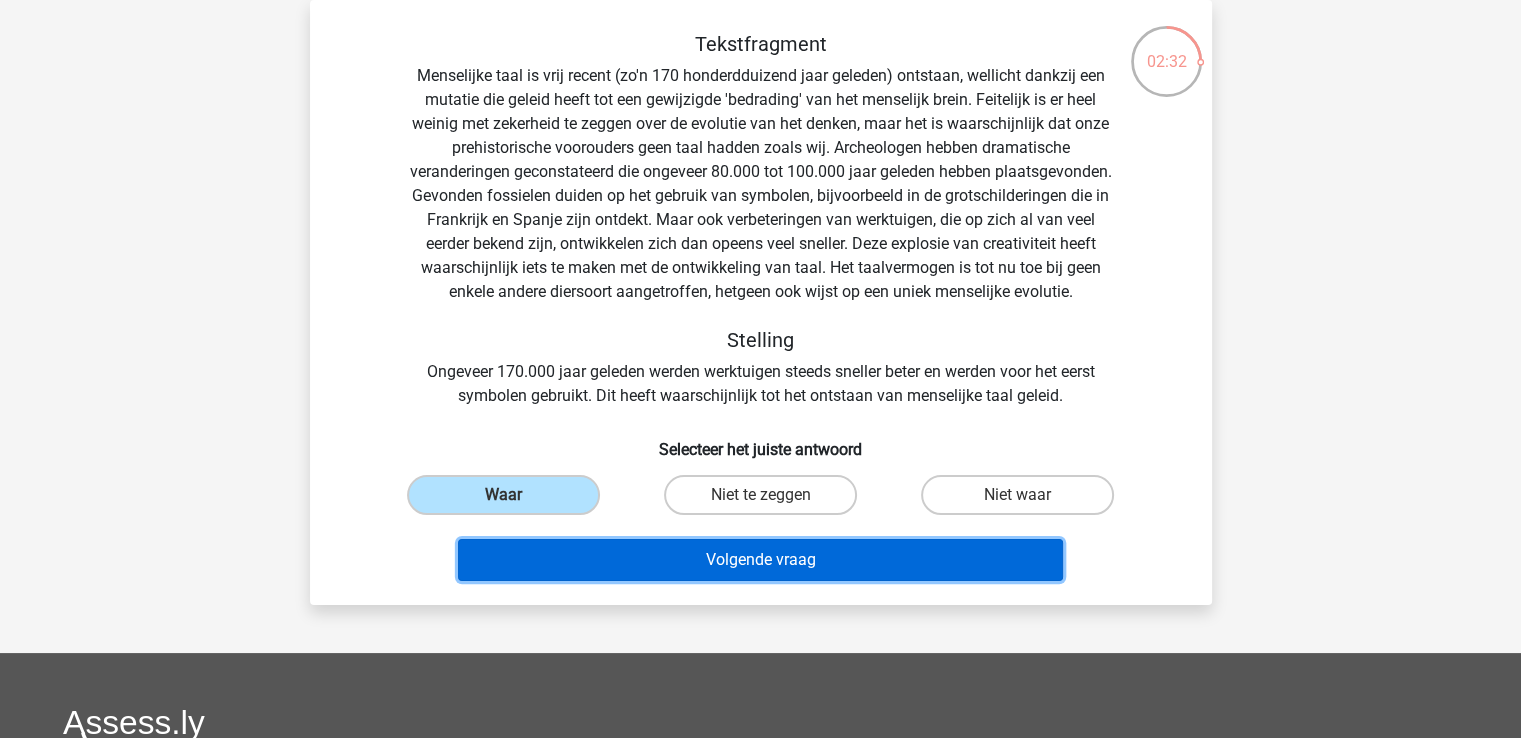 click on "Volgende vraag" at bounding box center [760, 560] 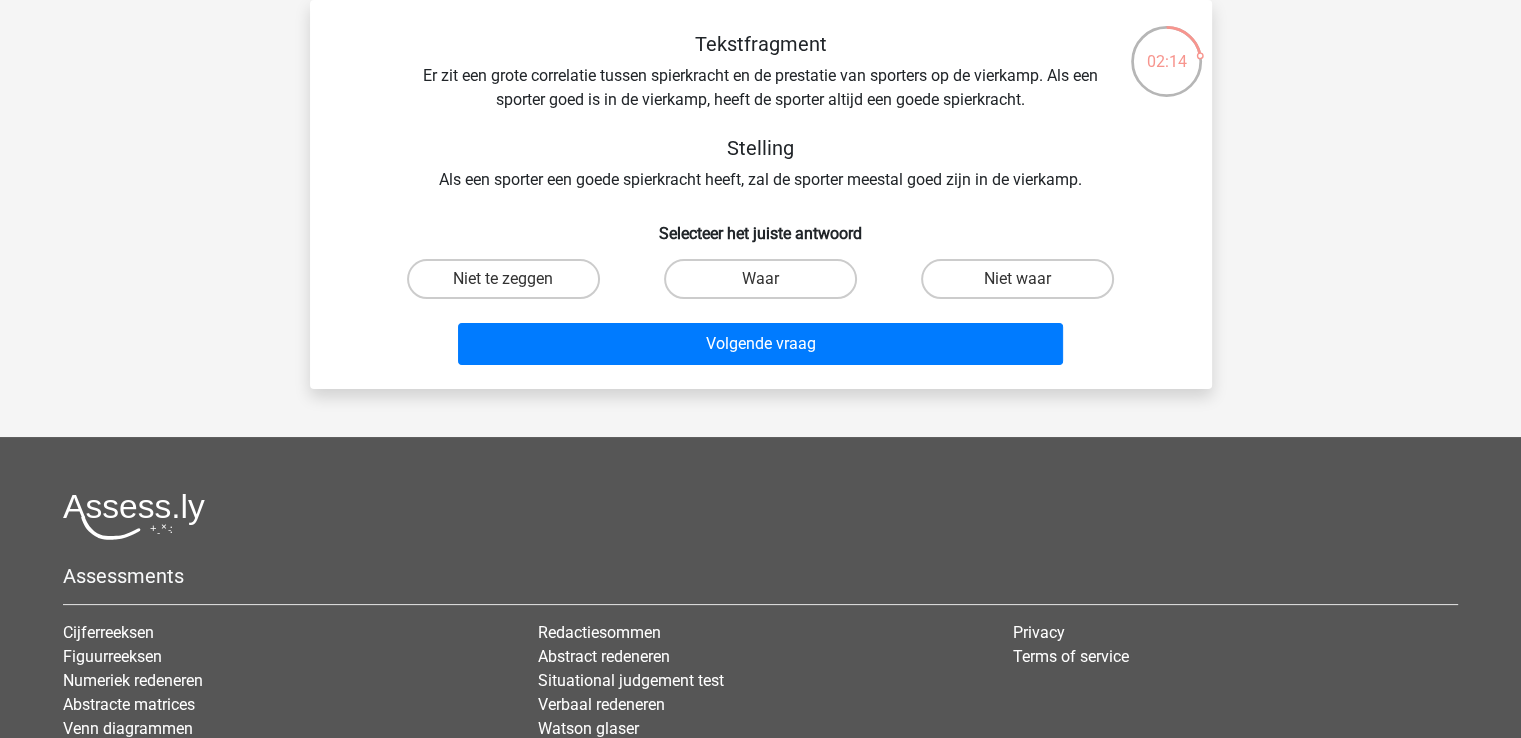 click on "Waar" at bounding box center [760, 279] 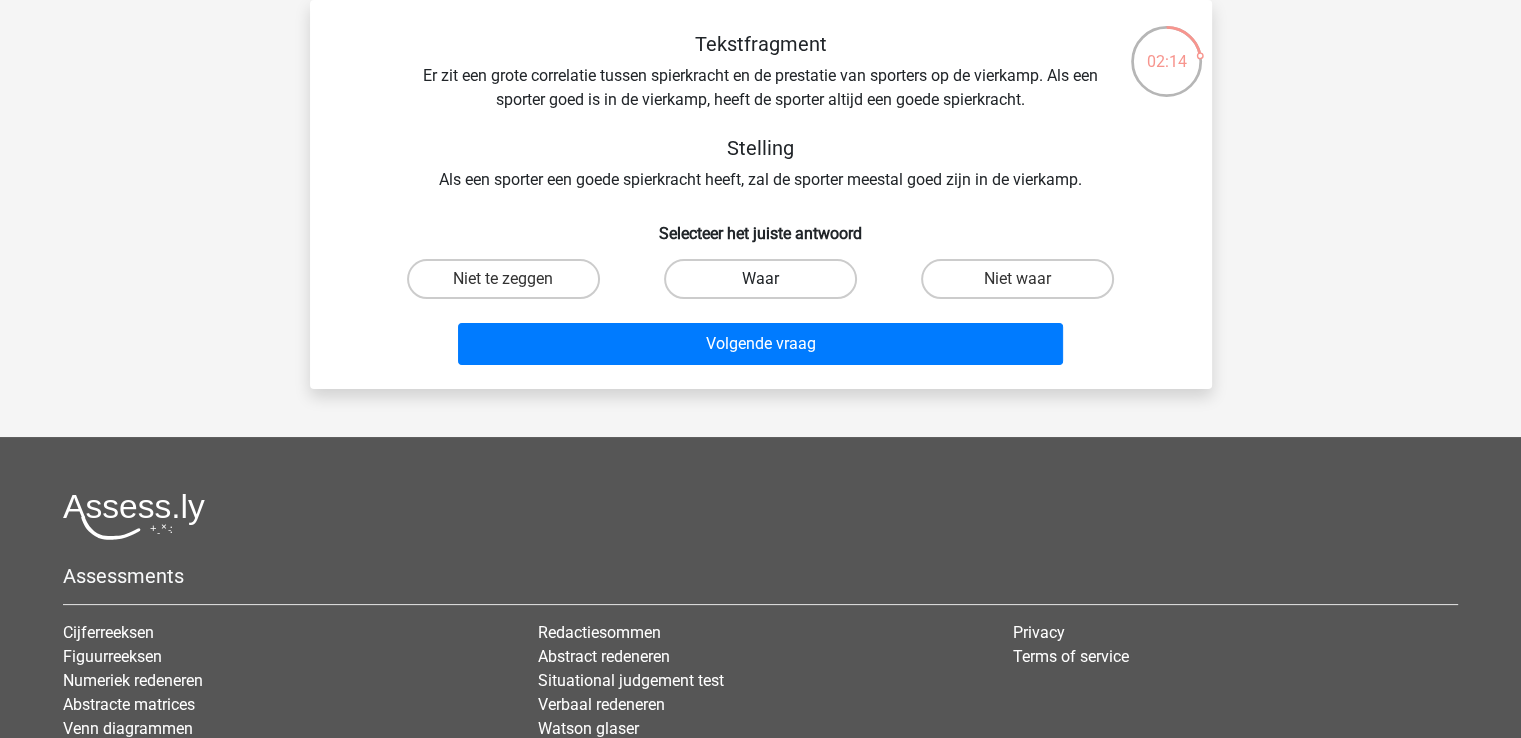 click on "Waar" at bounding box center [760, 279] 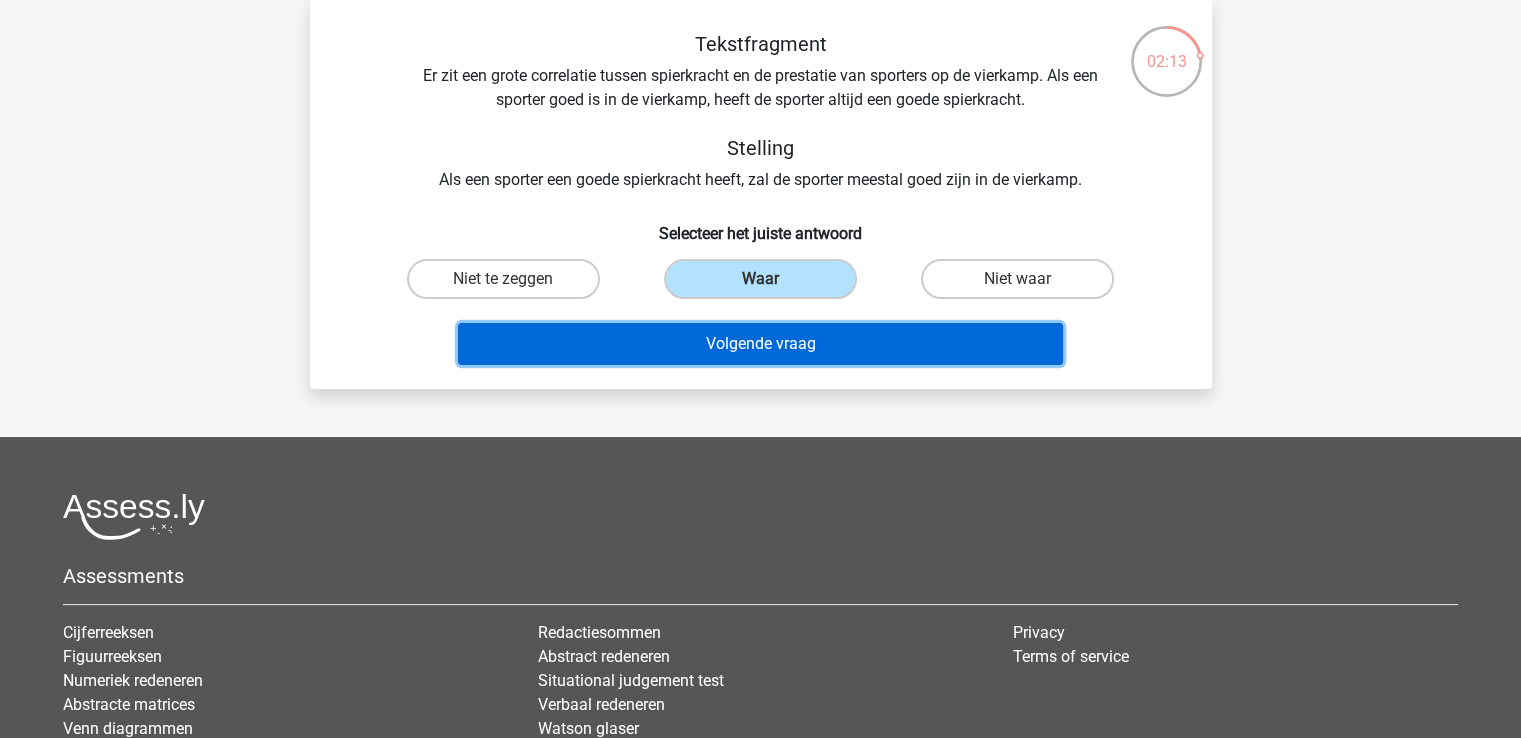 click on "Volgende vraag" at bounding box center (760, 344) 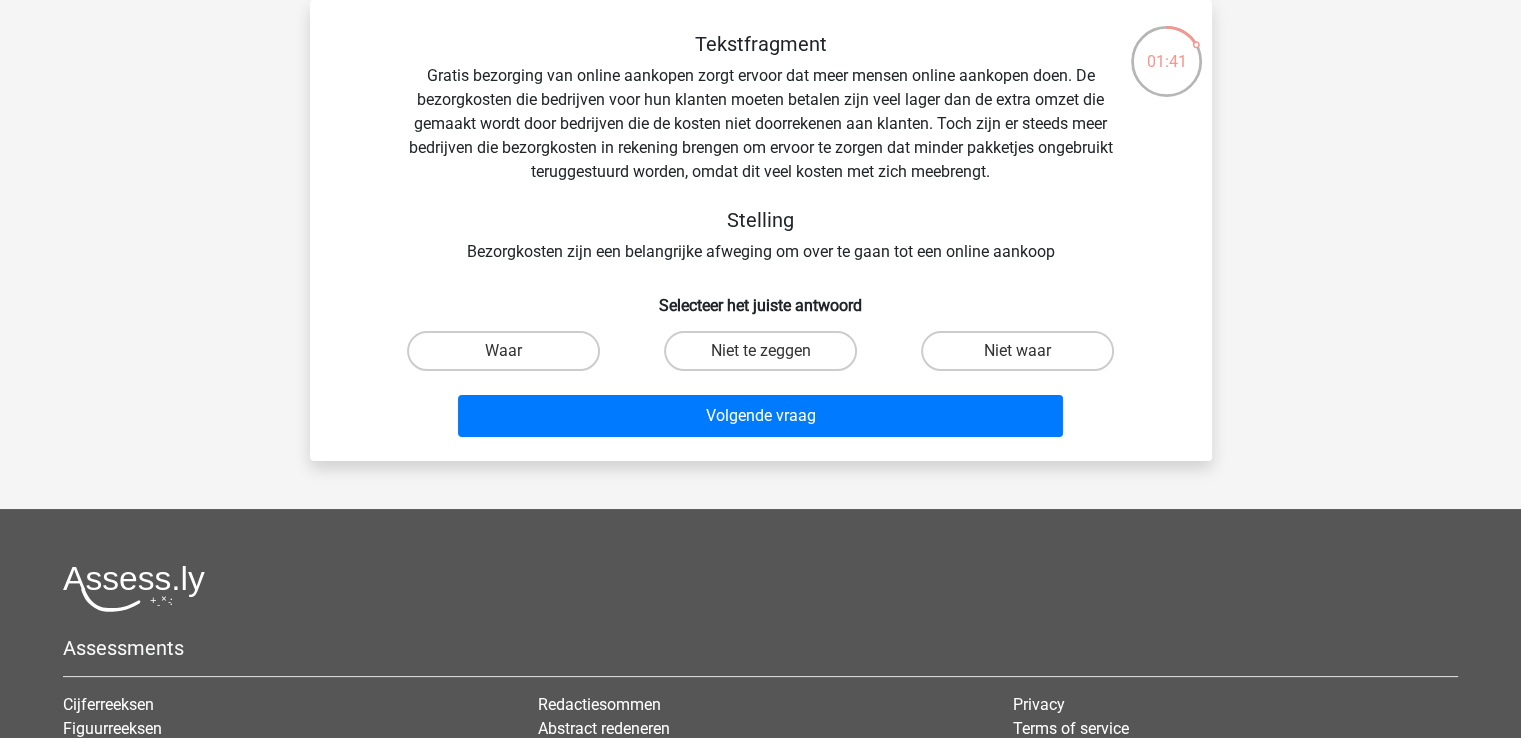 click on "Waar" at bounding box center [503, 351] 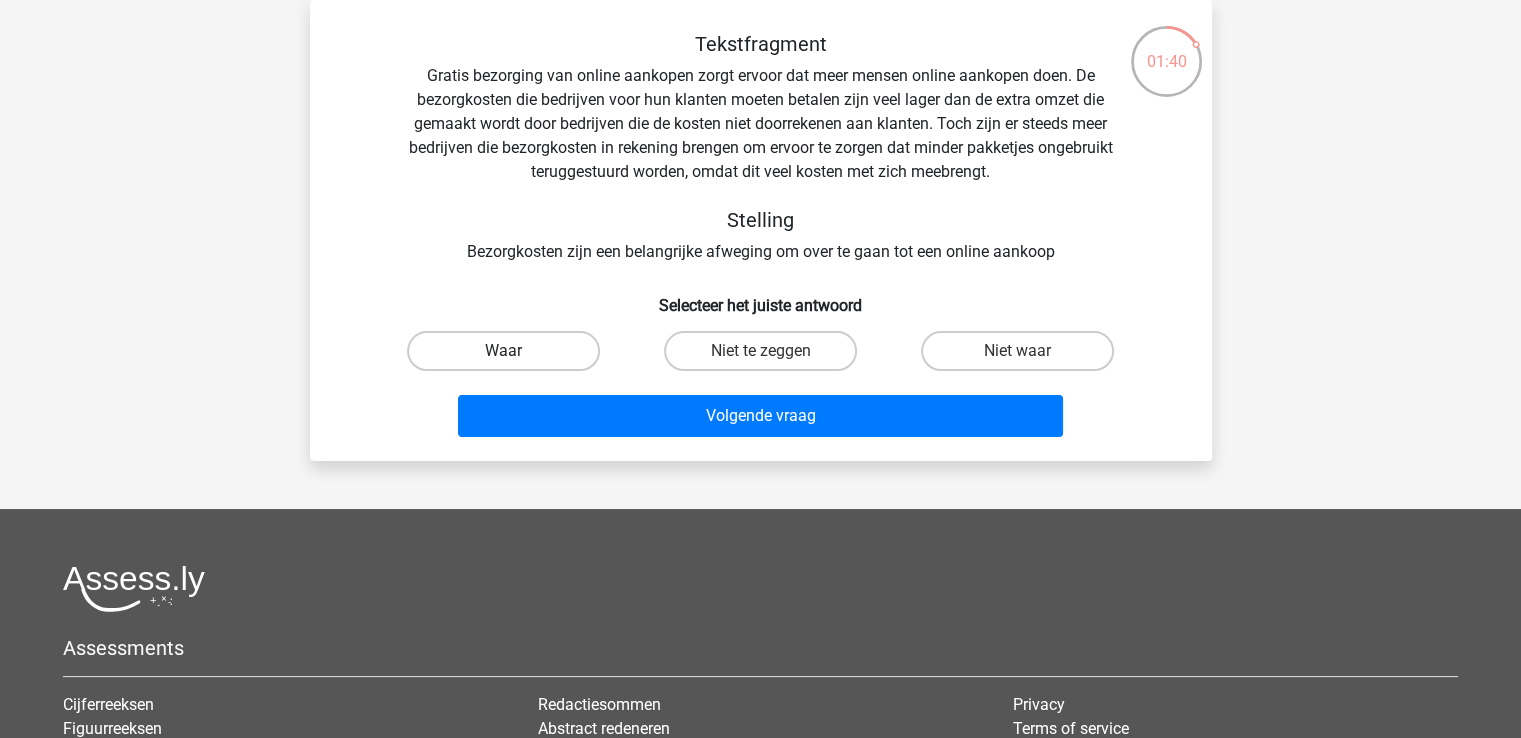 click on "Waar" at bounding box center (503, 351) 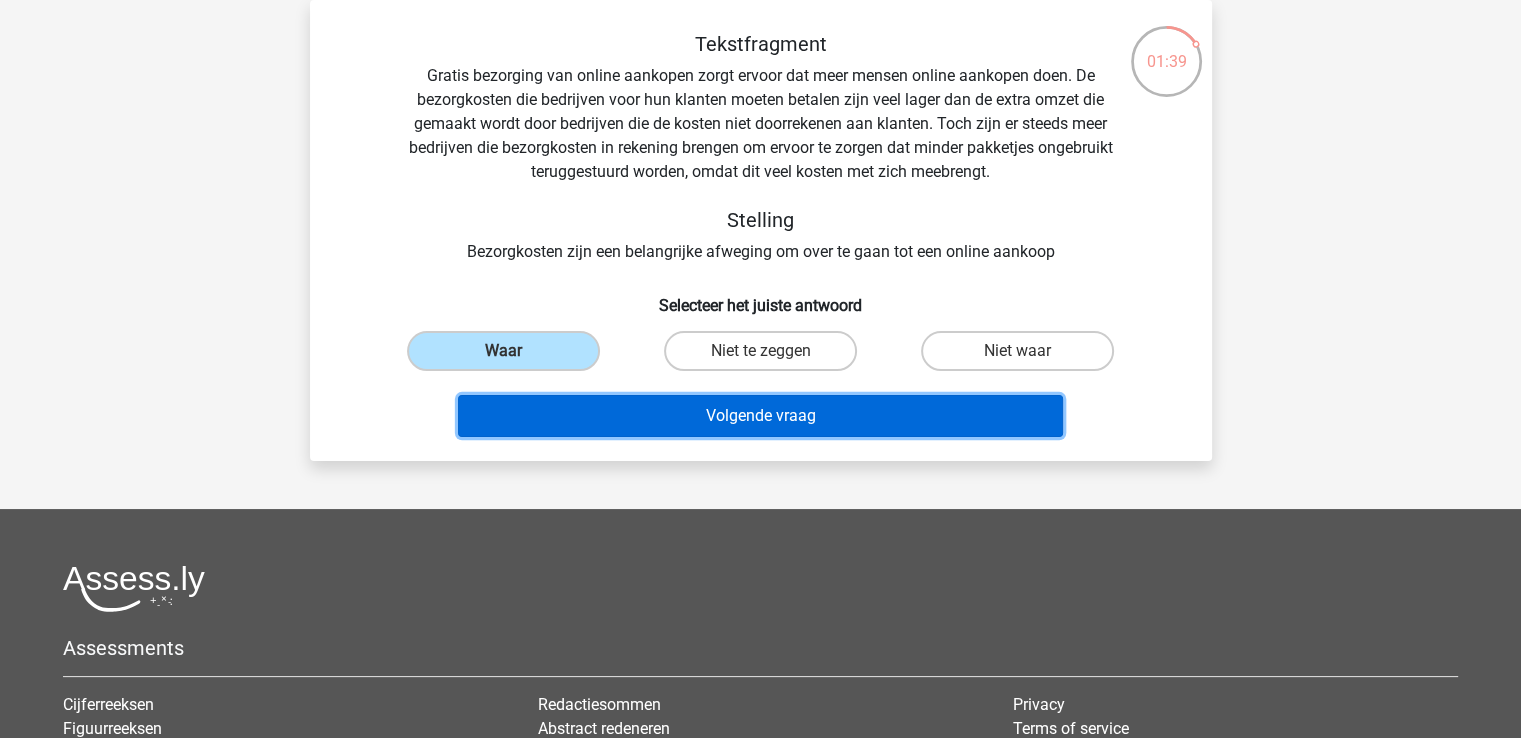 click on "Volgende vraag" at bounding box center [760, 416] 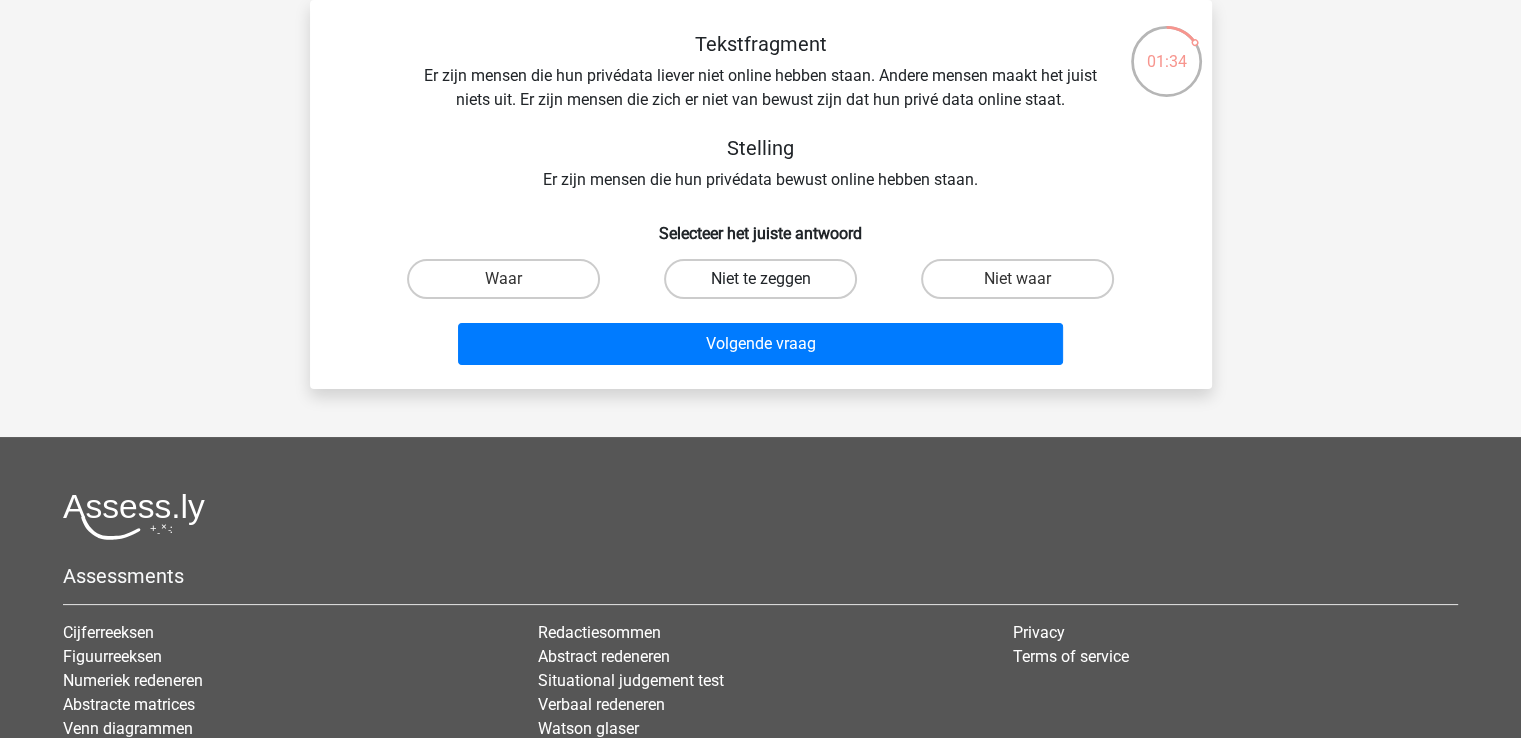 click on "Niet te zeggen" at bounding box center [760, 279] 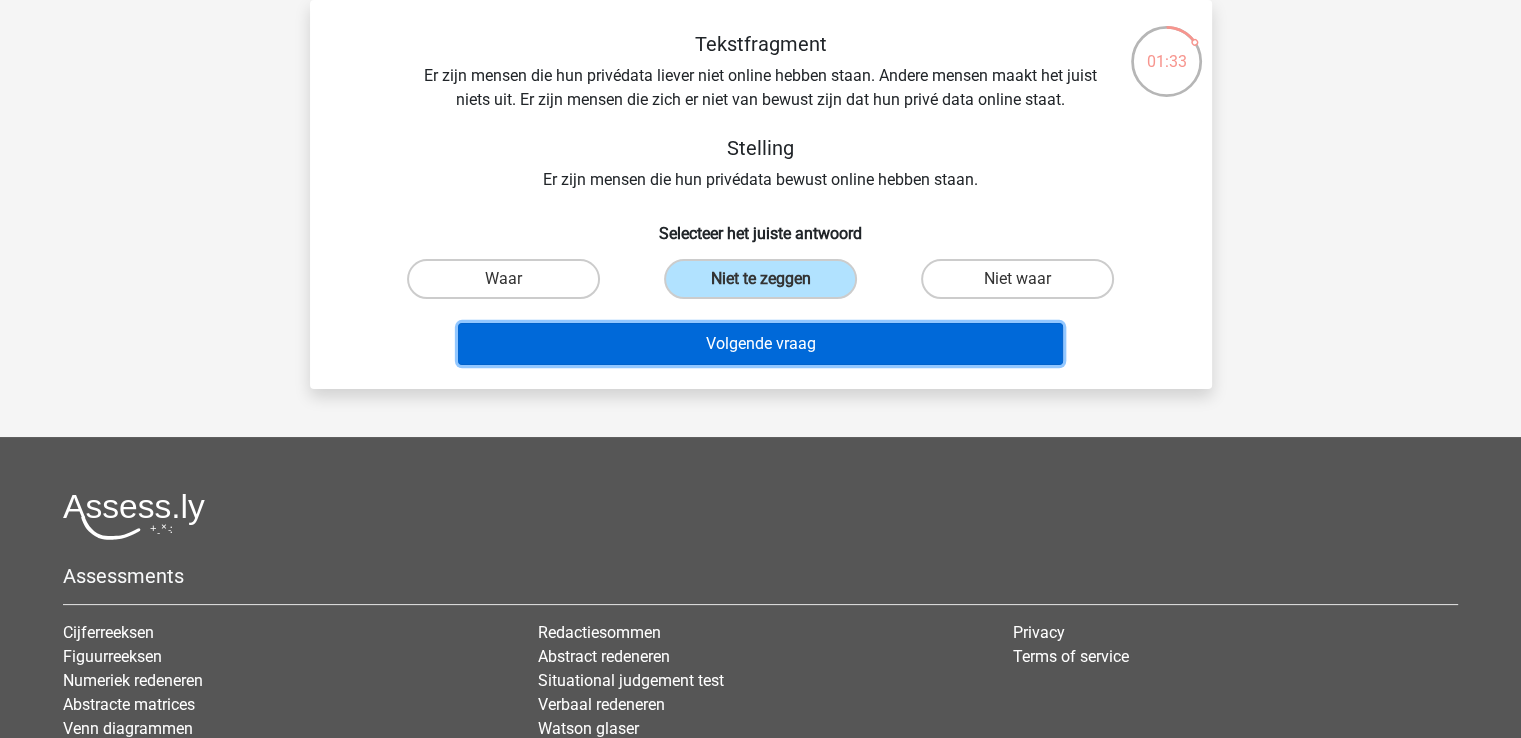 click on "Volgende vraag" at bounding box center [760, 344] 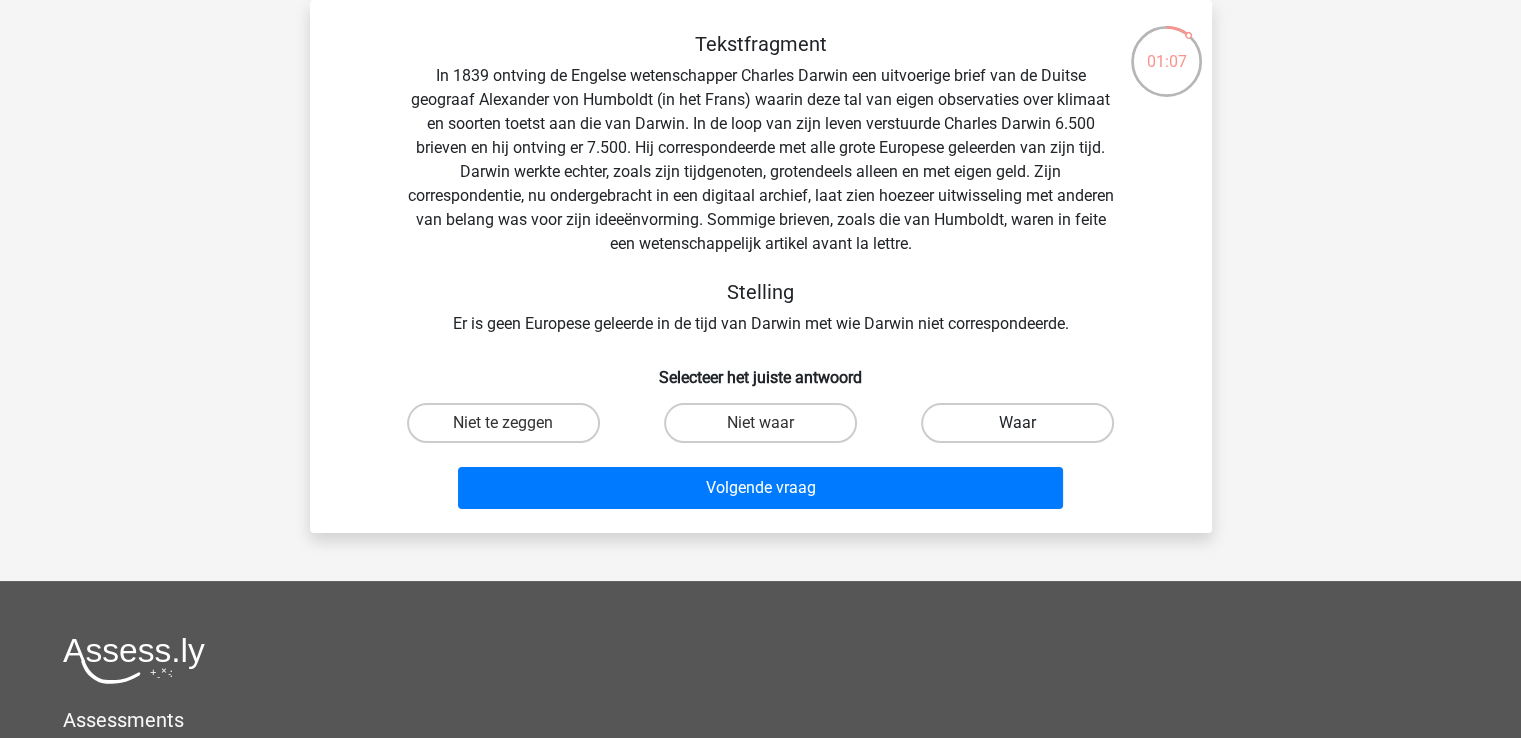 click on "Waar" at bounding box center (1017, 423) 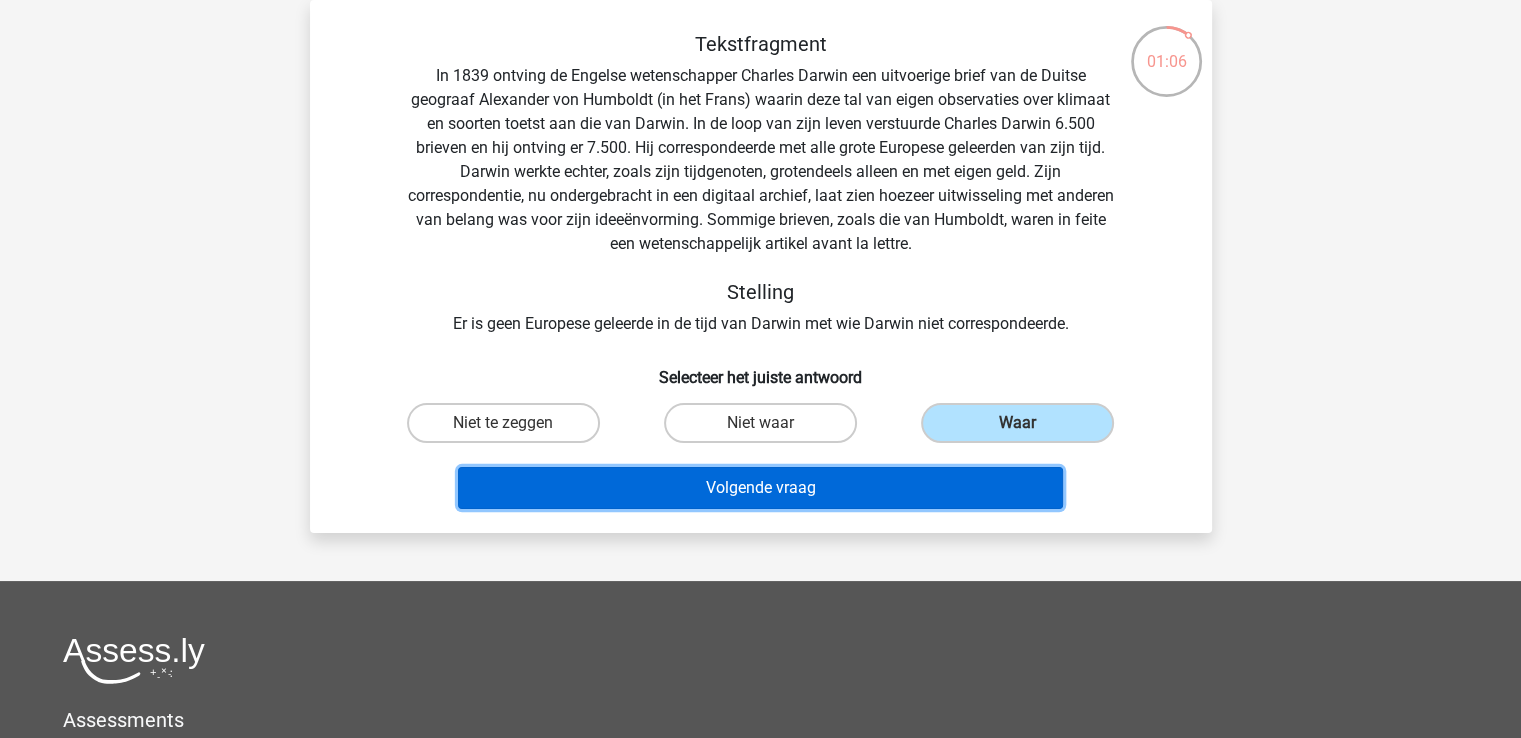 click on "Volgende vraag" at bounding box center (760, 488) 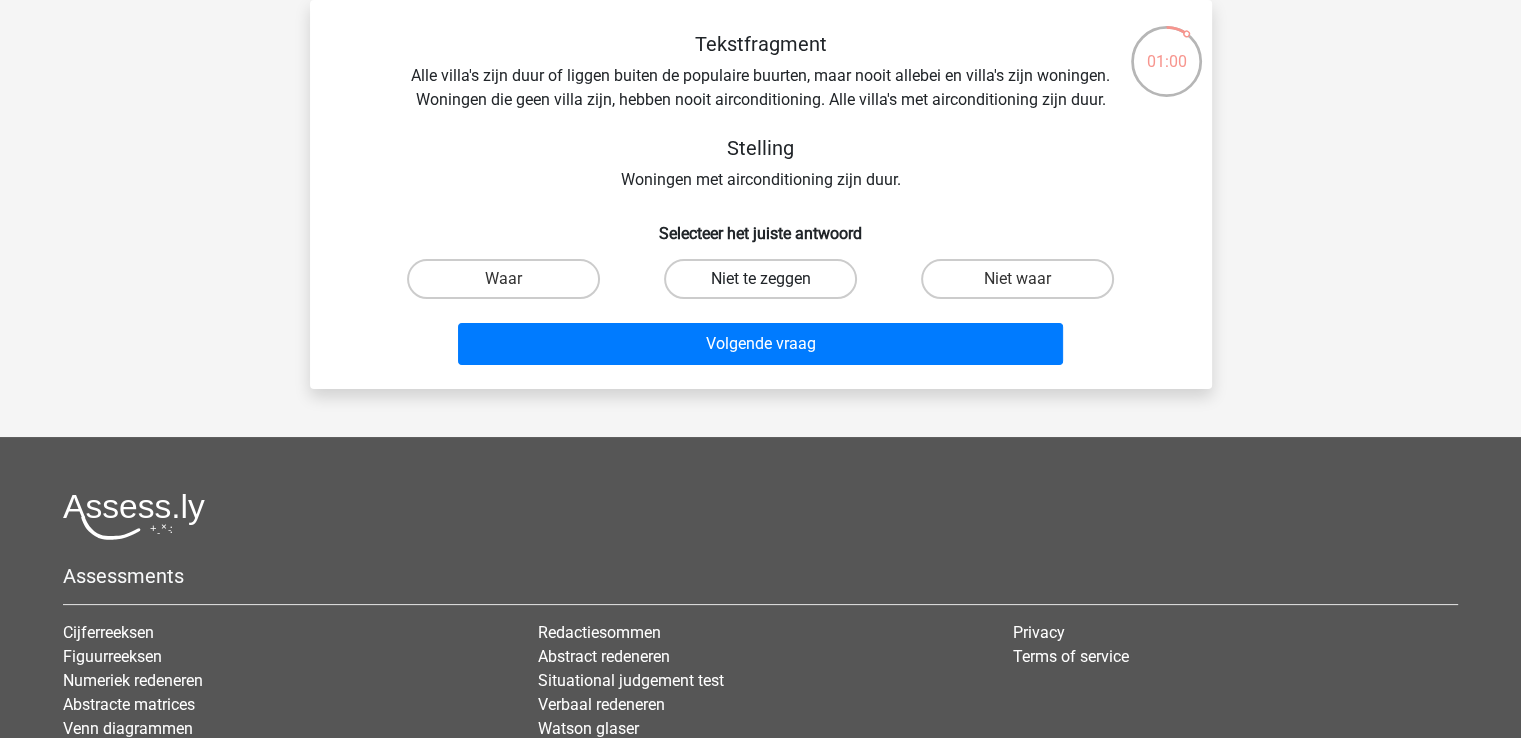 click on "Niet te zeggen" at bounding box center (760, 279) 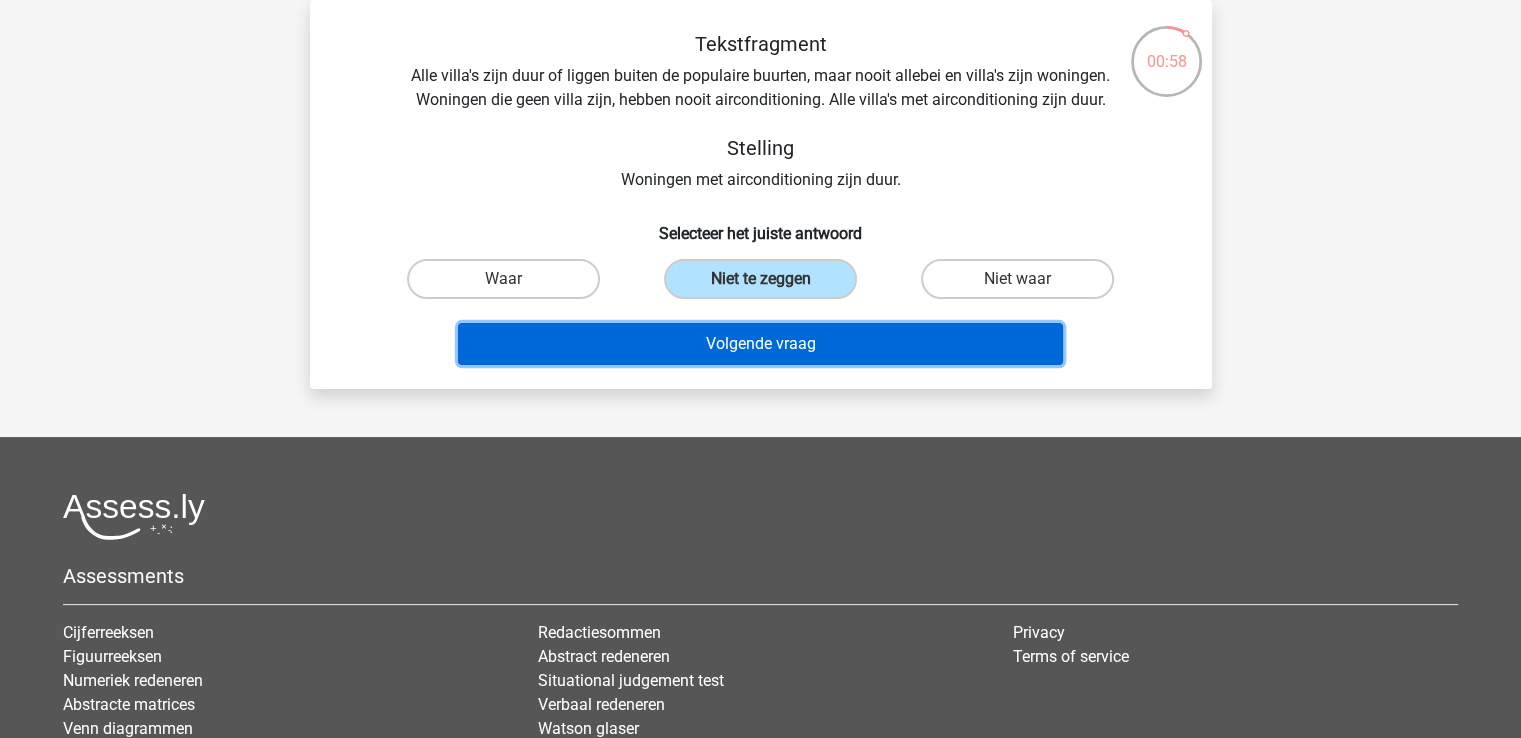 click on "Volgende vraag" at bounding box center [760, 344] 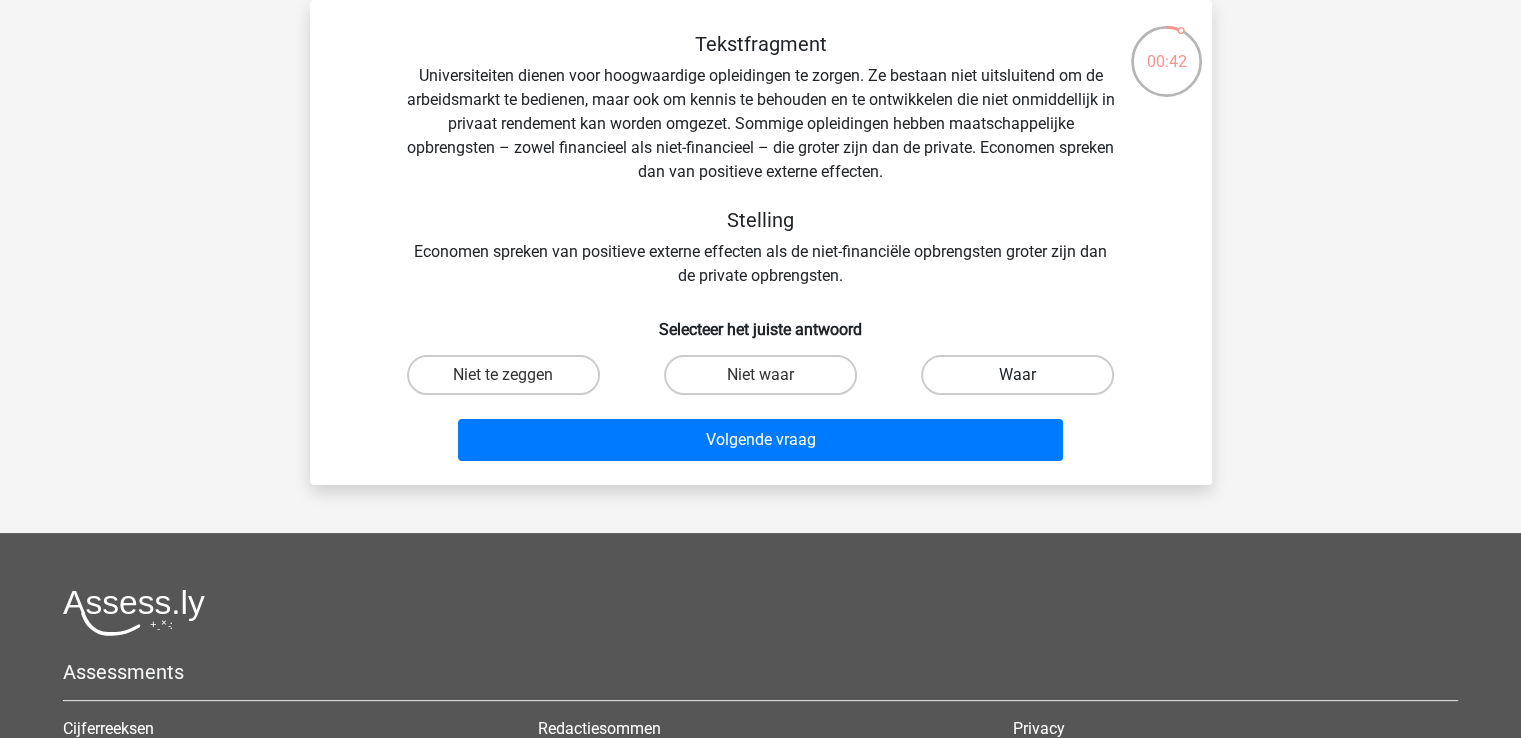click on "Waar" at bounding box center [1017, 375] 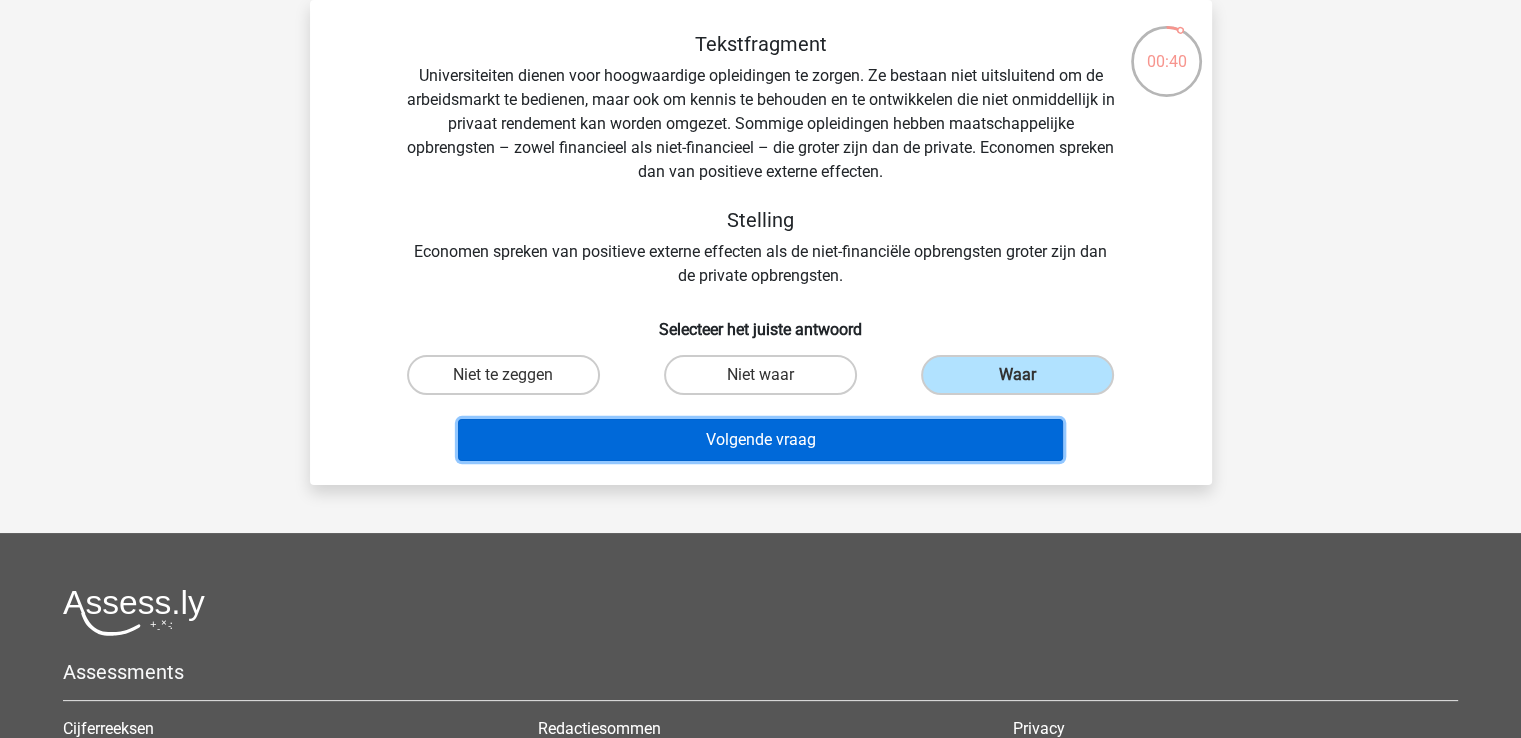 click on "Volgende vraag" at bounding box center [760, 440] 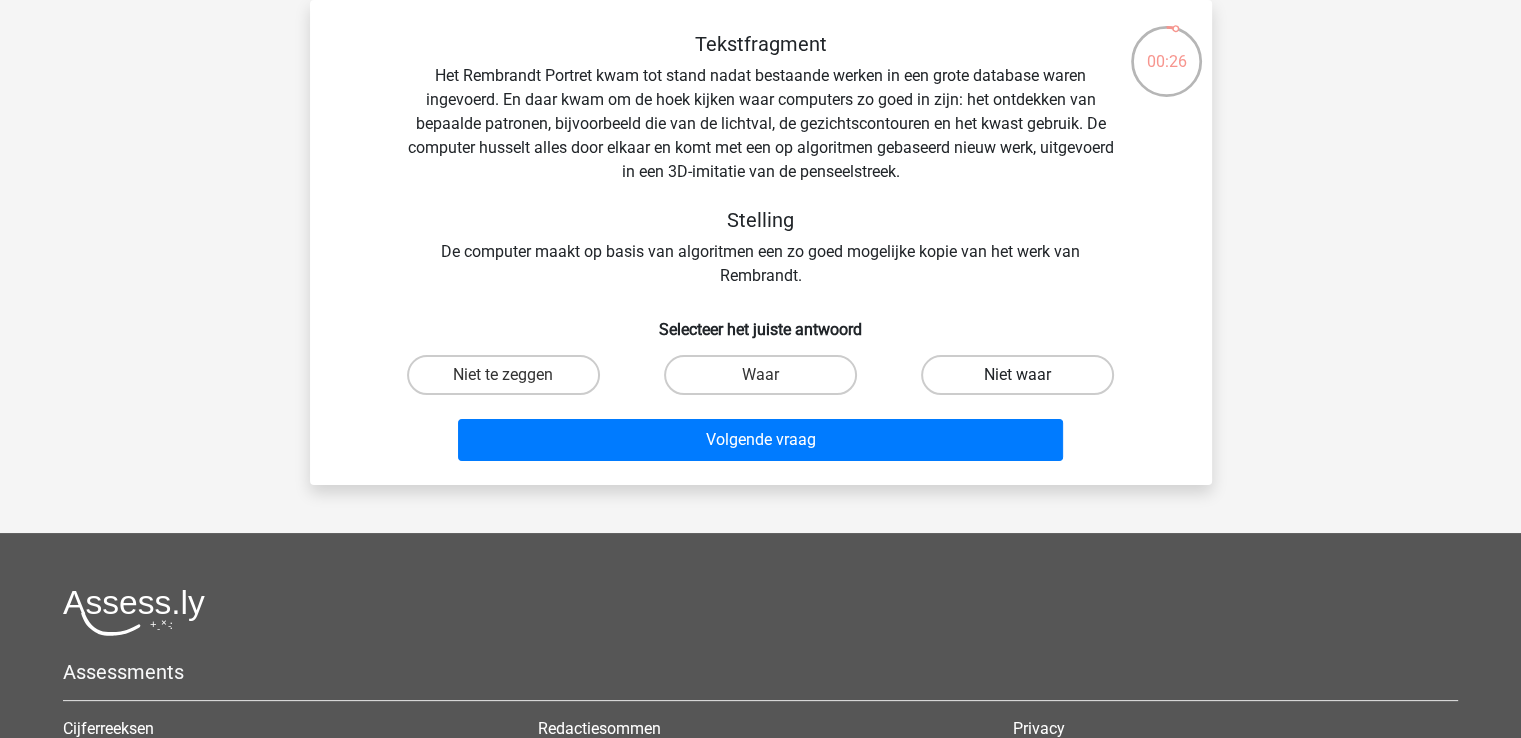 click on "Niet waar" at bounding box center (1017, 375) 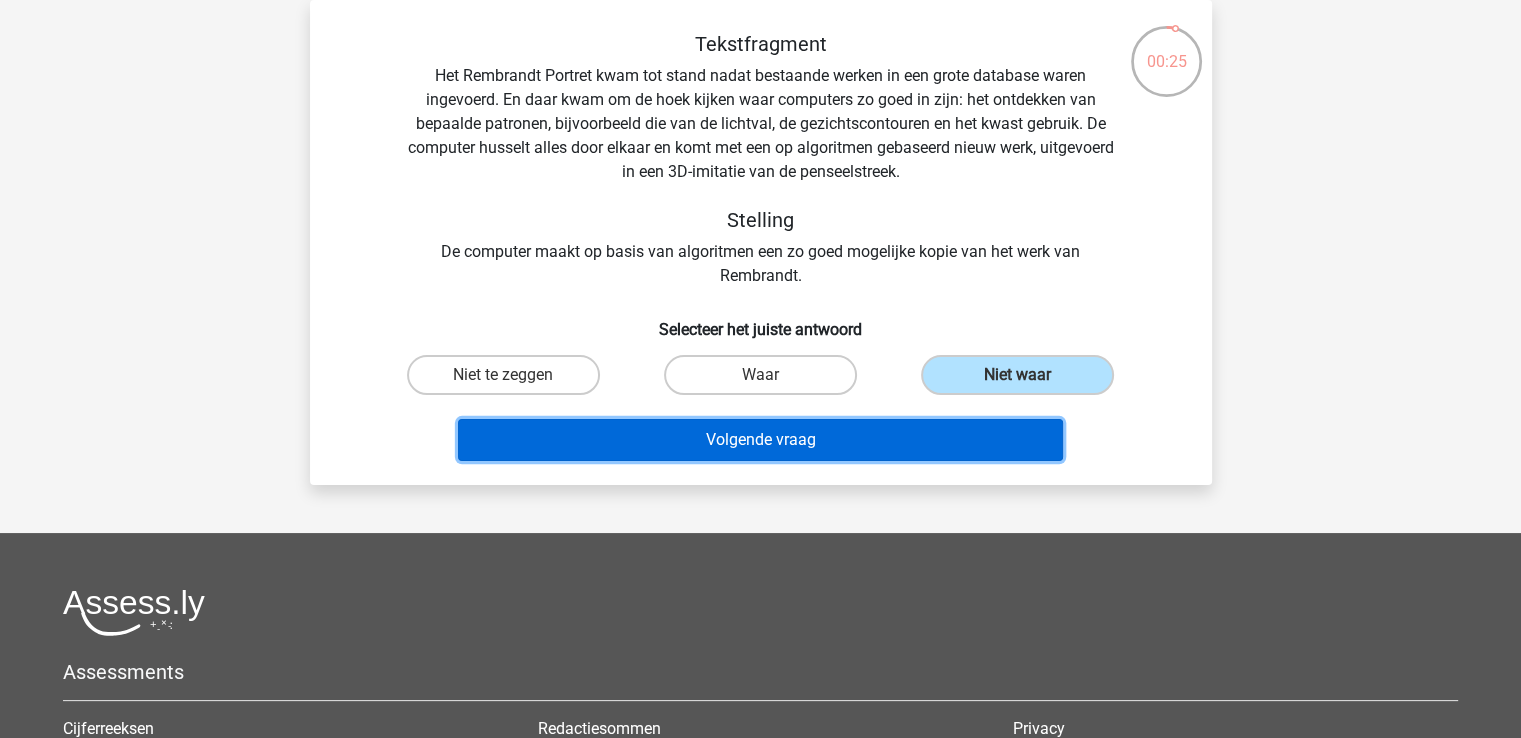 click on "Volgende vraag" at bounding box center [760, 440] 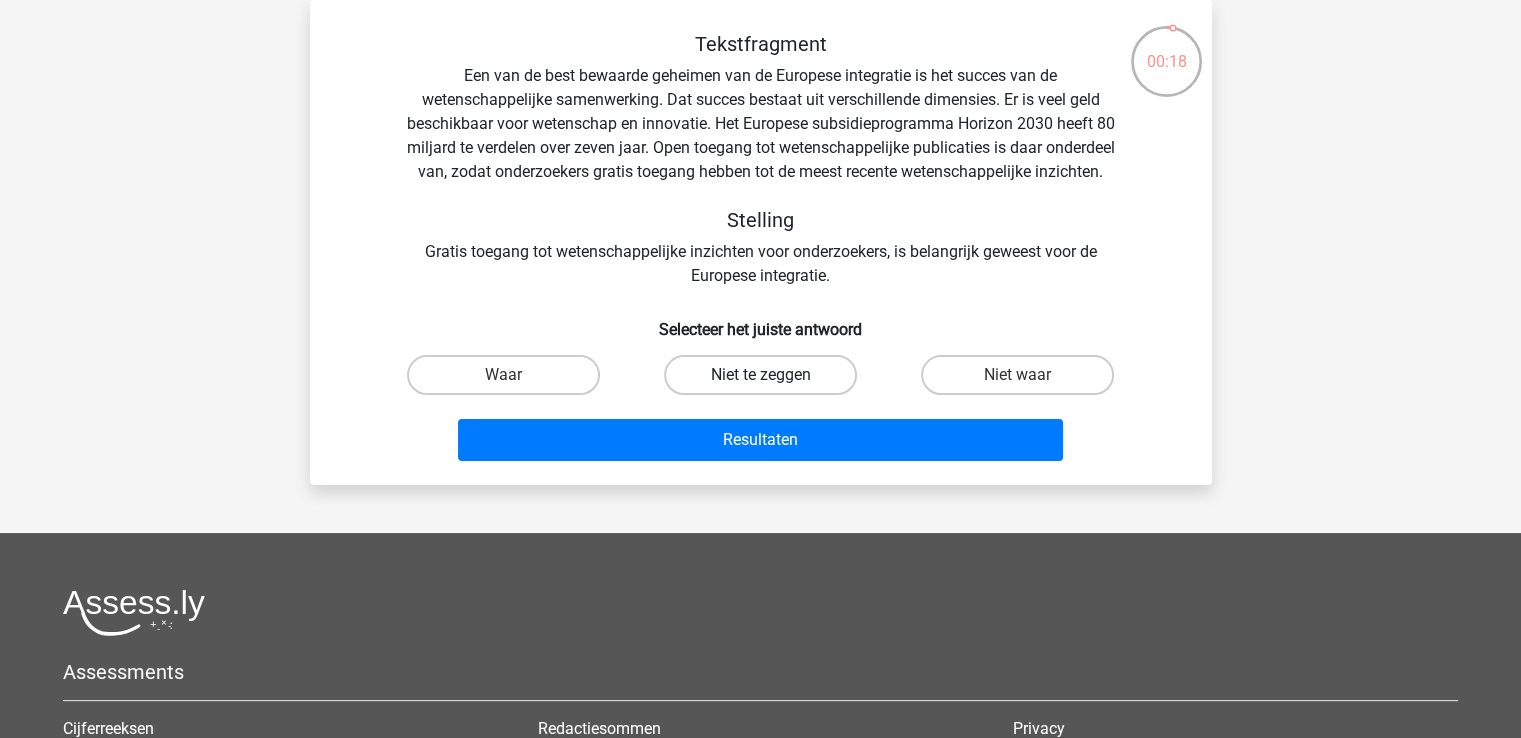 click on "Niet te zeggen" at bounding box center (760, 375) 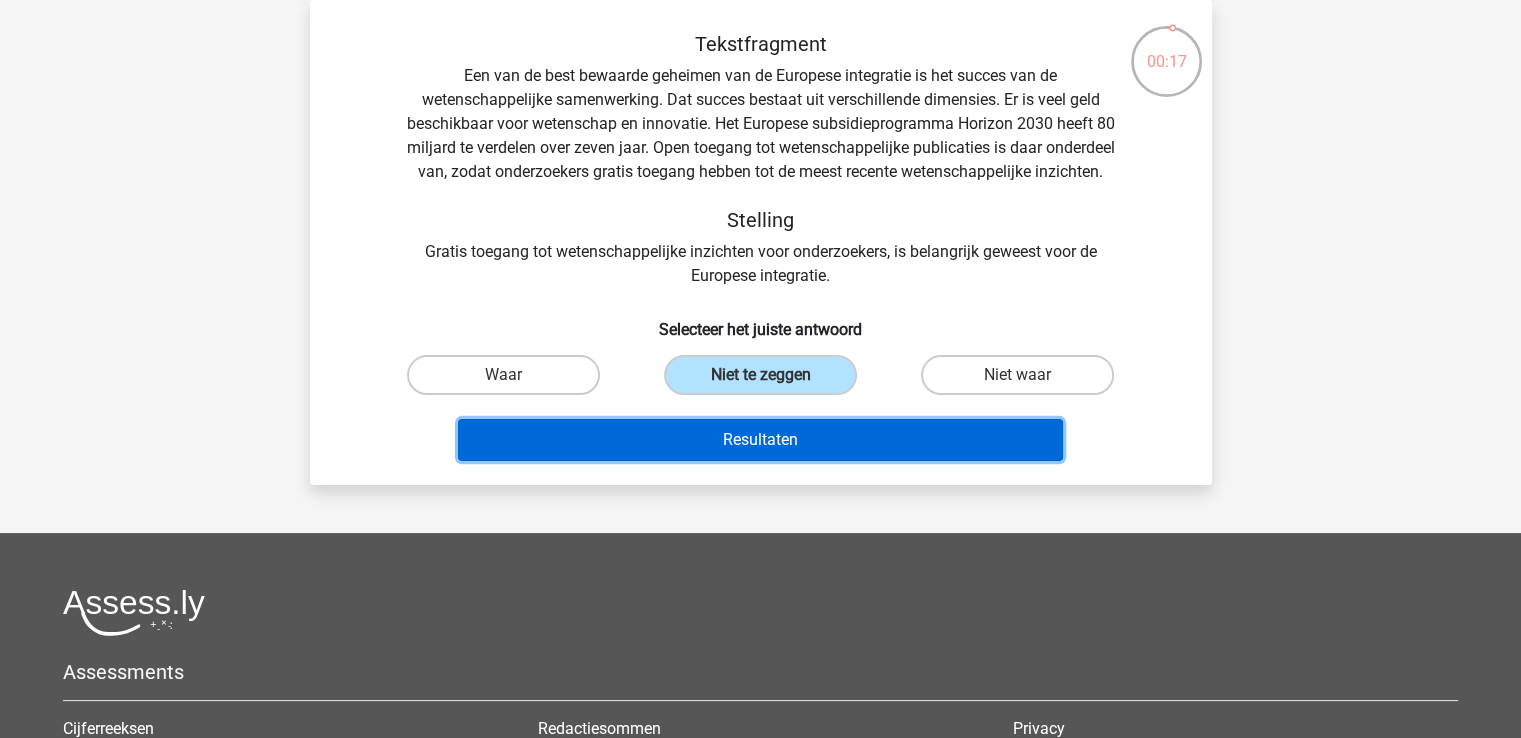click on "Resultaten" at bounding box center (760, 440) 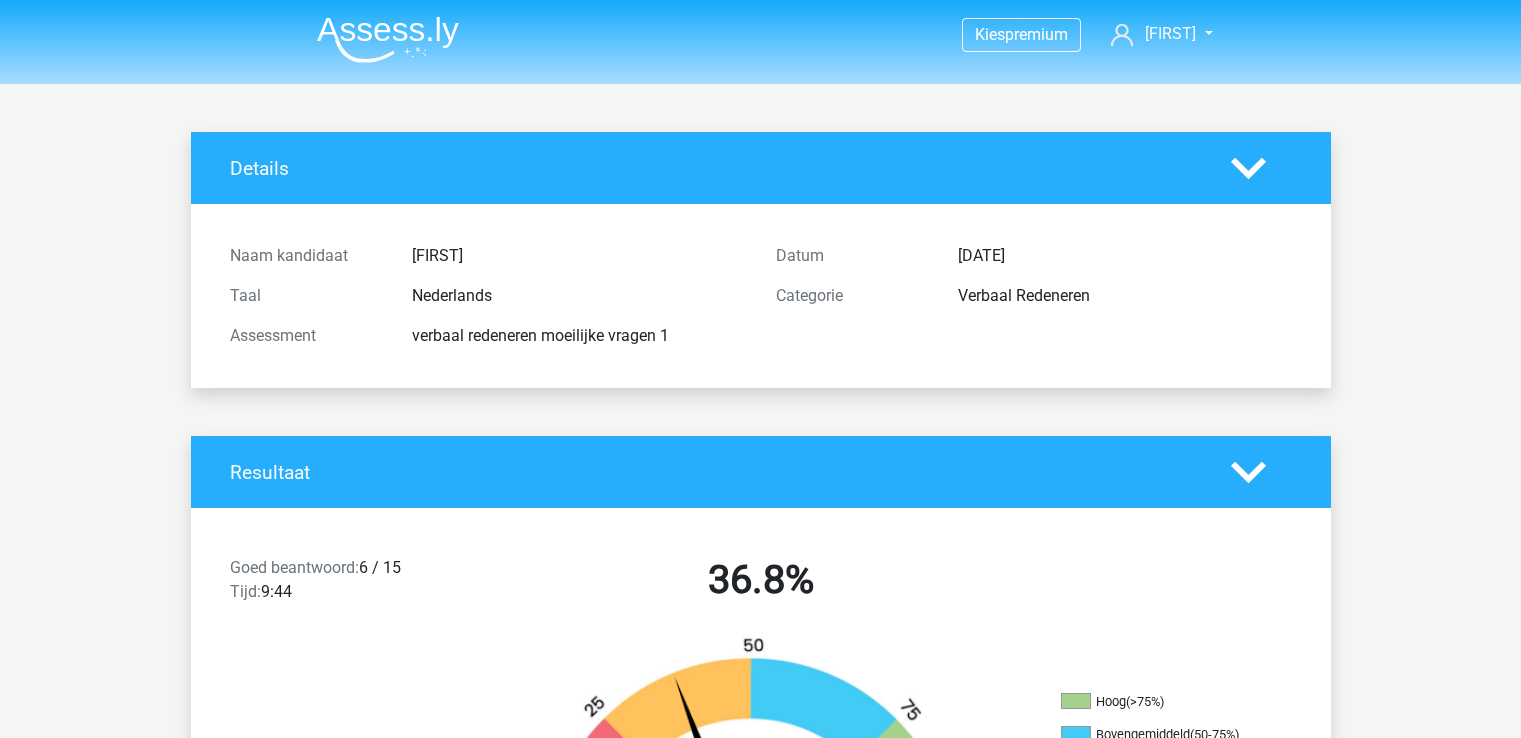 scroll, scrollTop: 0, scrollLeft: 0, axis: both 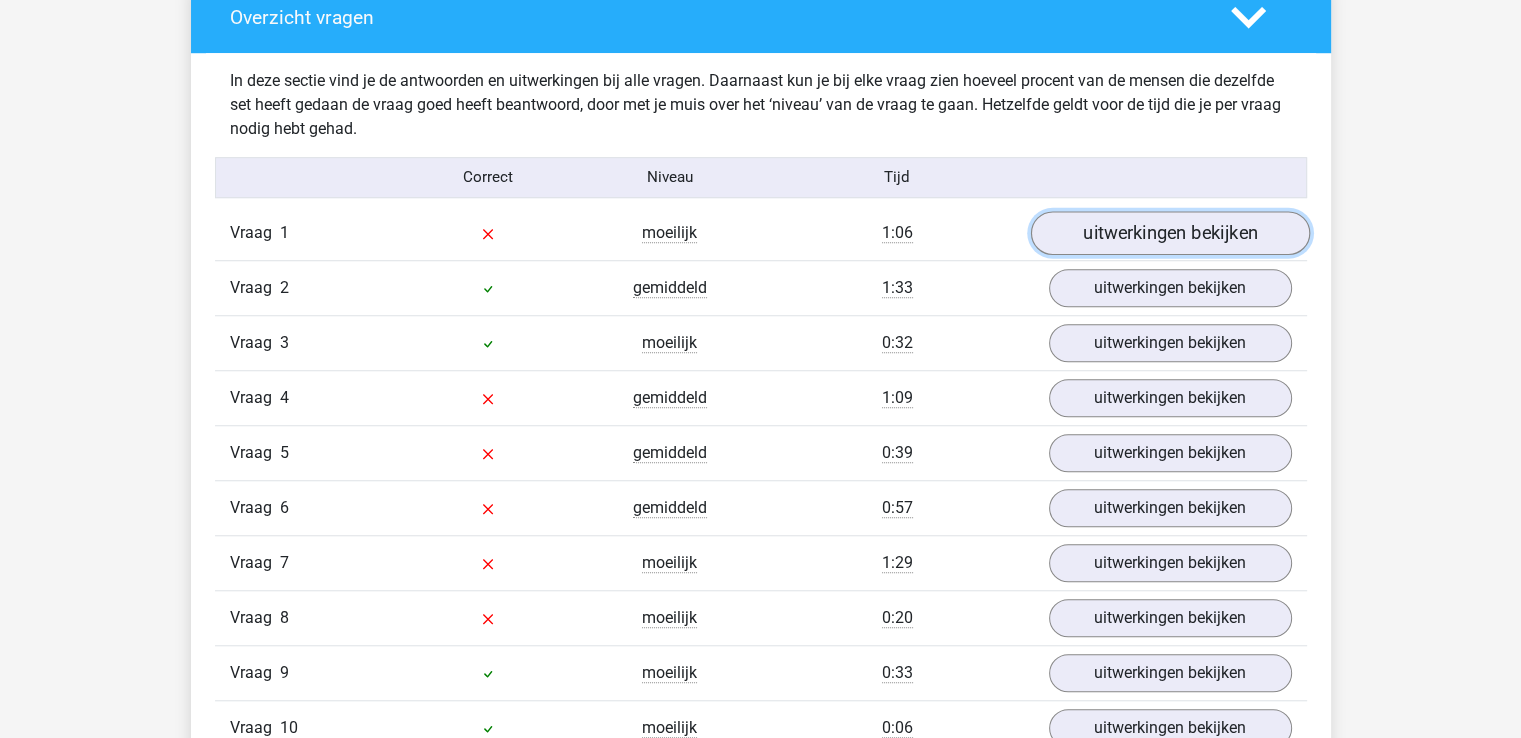click on "uitwerkingen bekijken" at bounding box center [1169, 233] 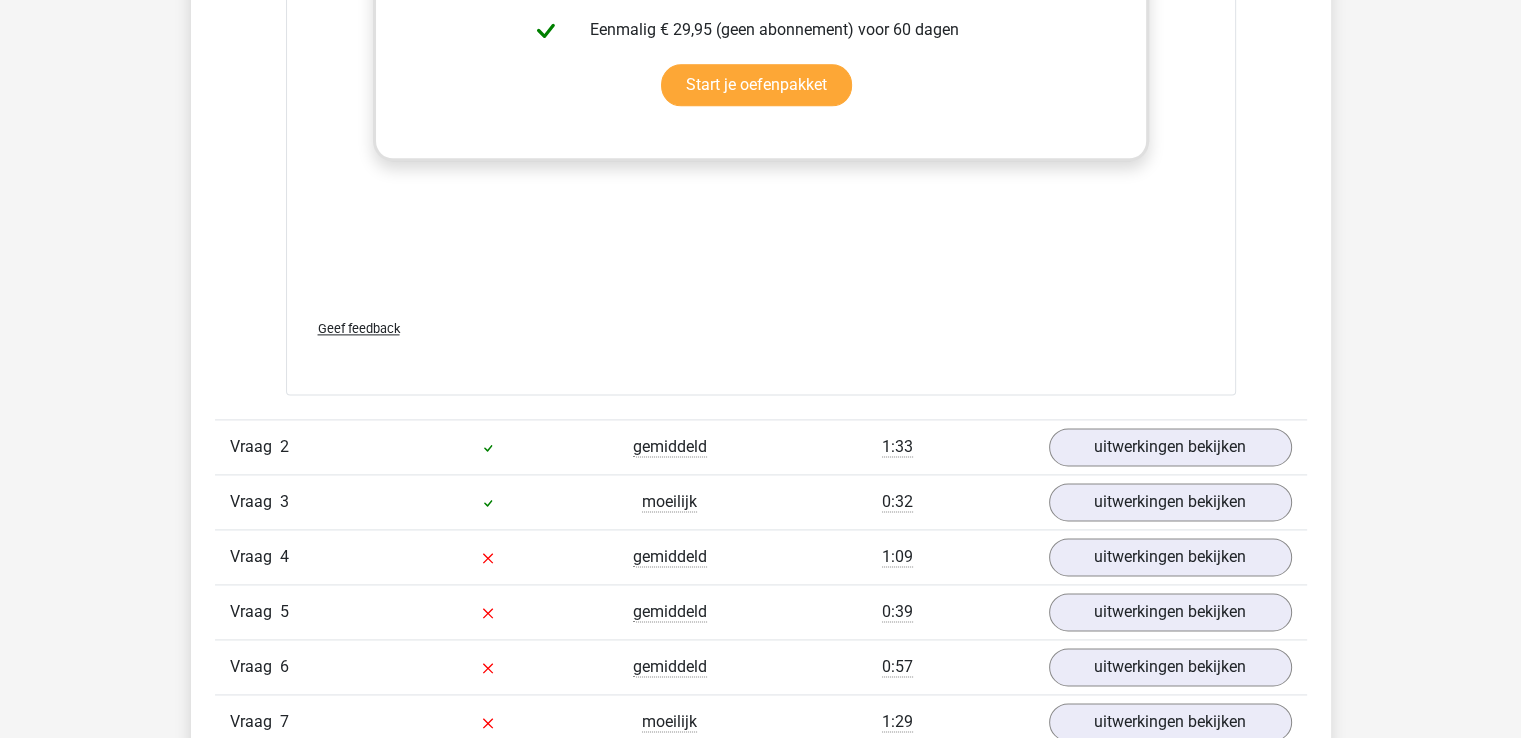 scroll, scrollTop: 2720, scrollLeft: 0, axis: vertical 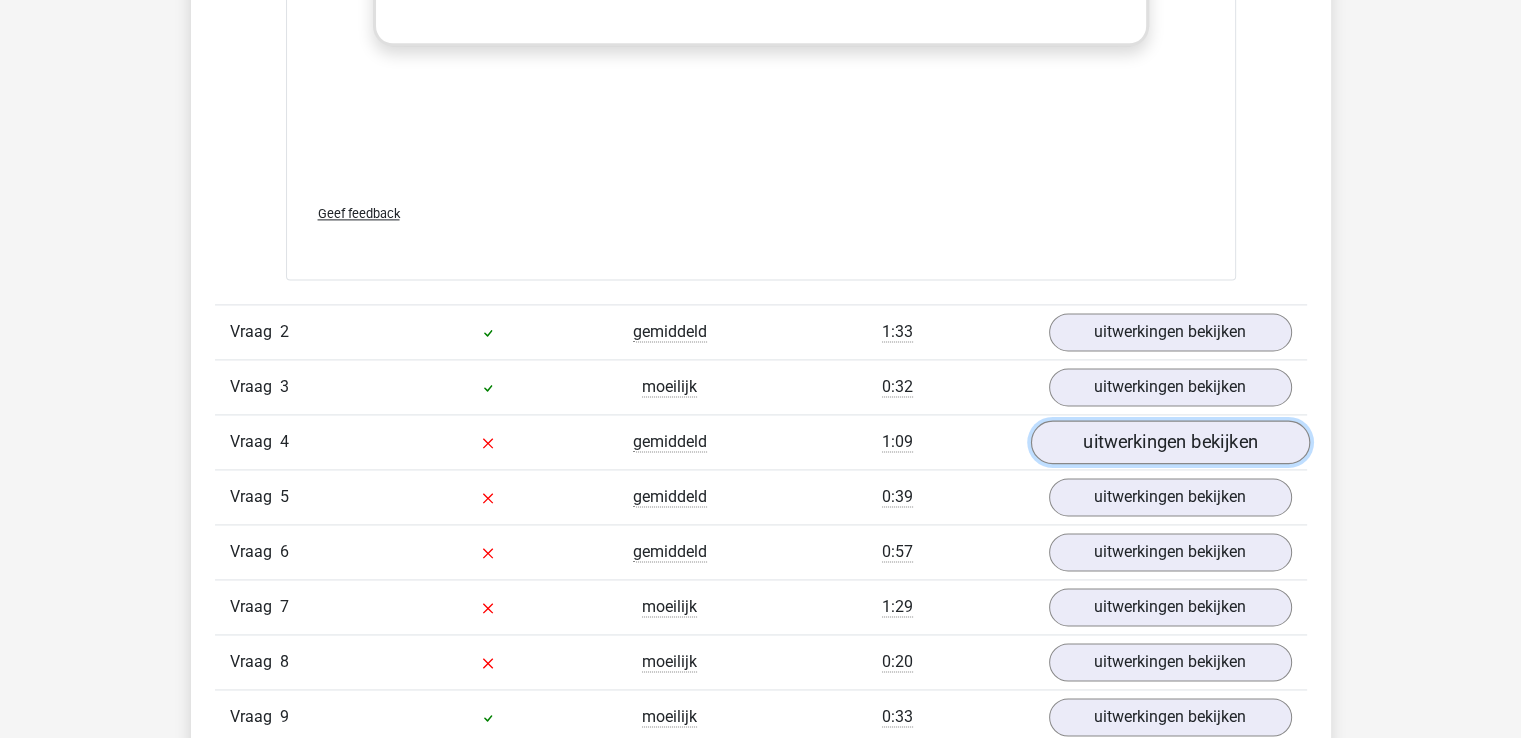 click on "uitwerkingen bekijken" at bounding box center [1169, 442] 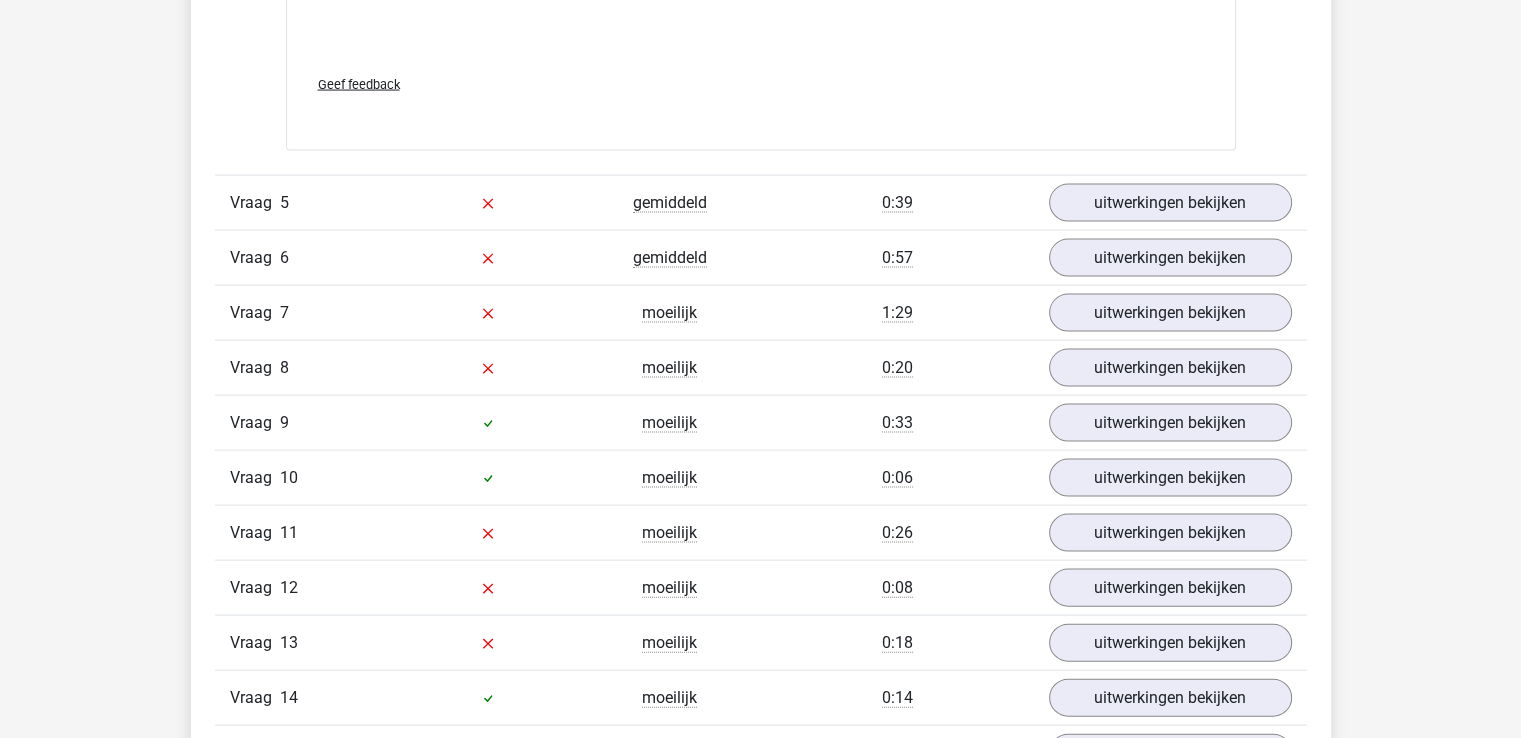 scroll, scrollTop: 3807, scrollLeft: 0, axis: vertical 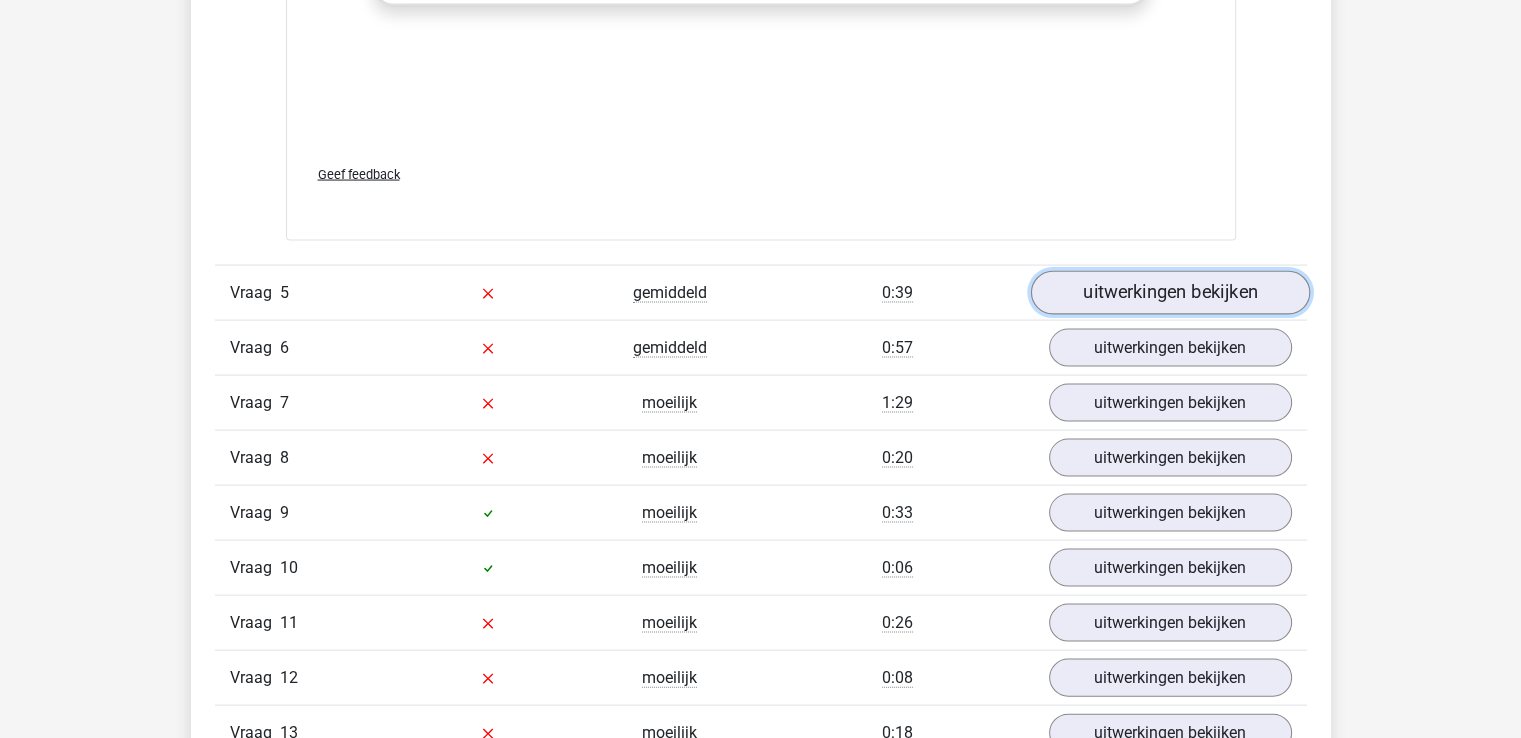 click on "uitwerkingen bekijken" at bounding box center (1169, 294) 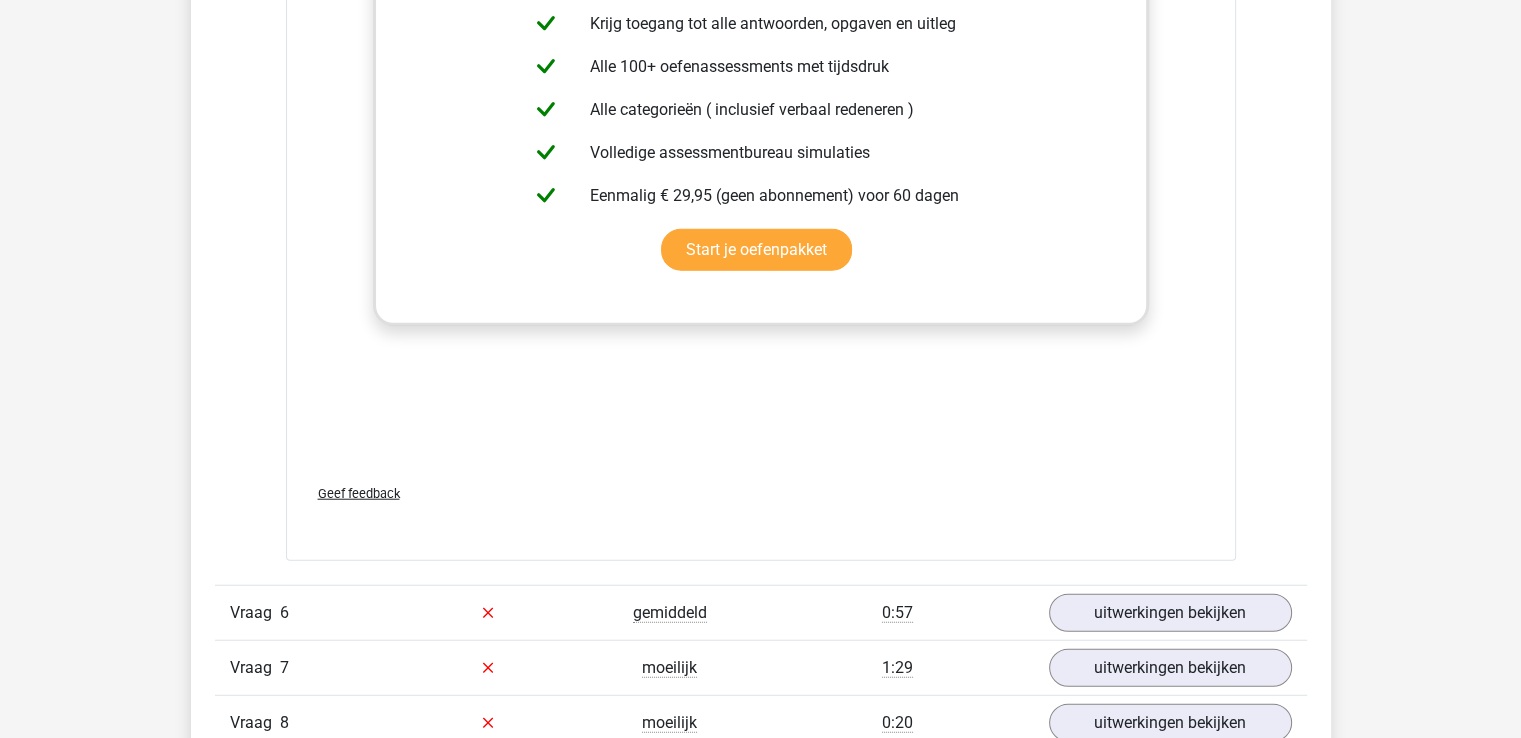 scroll, scrollTop: 5103, scrollLeft: 0, axis: vertical 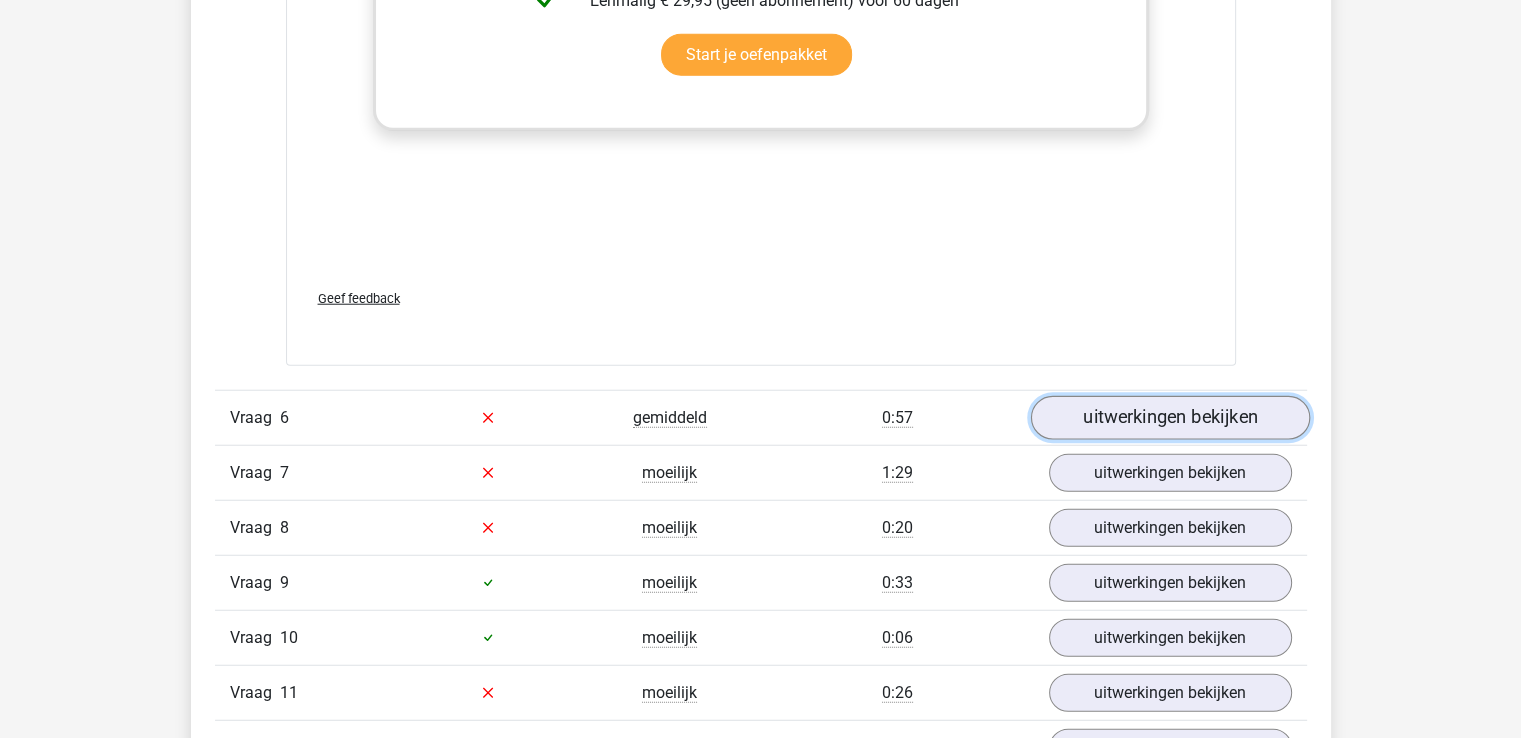 click on "uitwerkingen bekijken" at bounding box center (1169, 418) 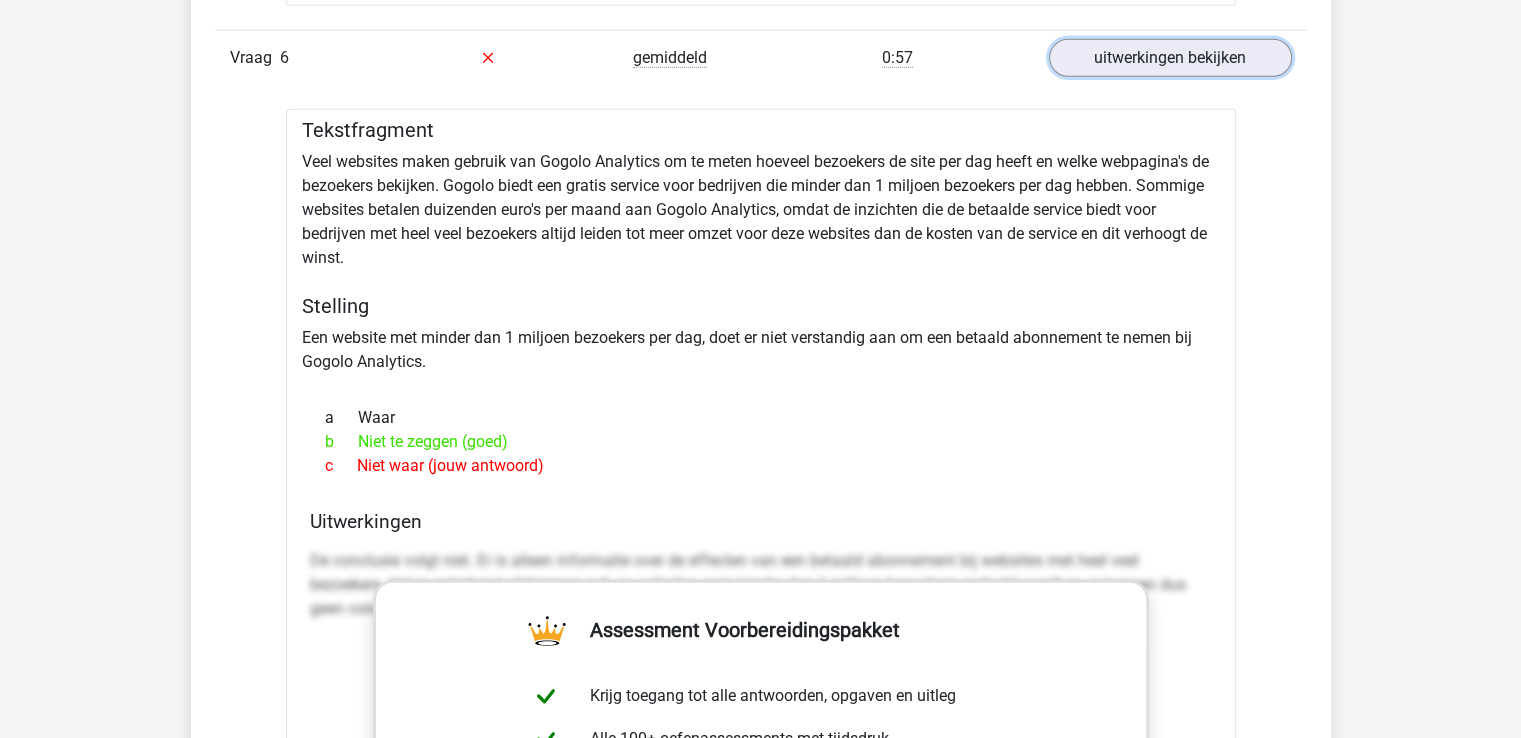scroll, scrollTop: 5452, scrollLeft: 0, axis: vertical 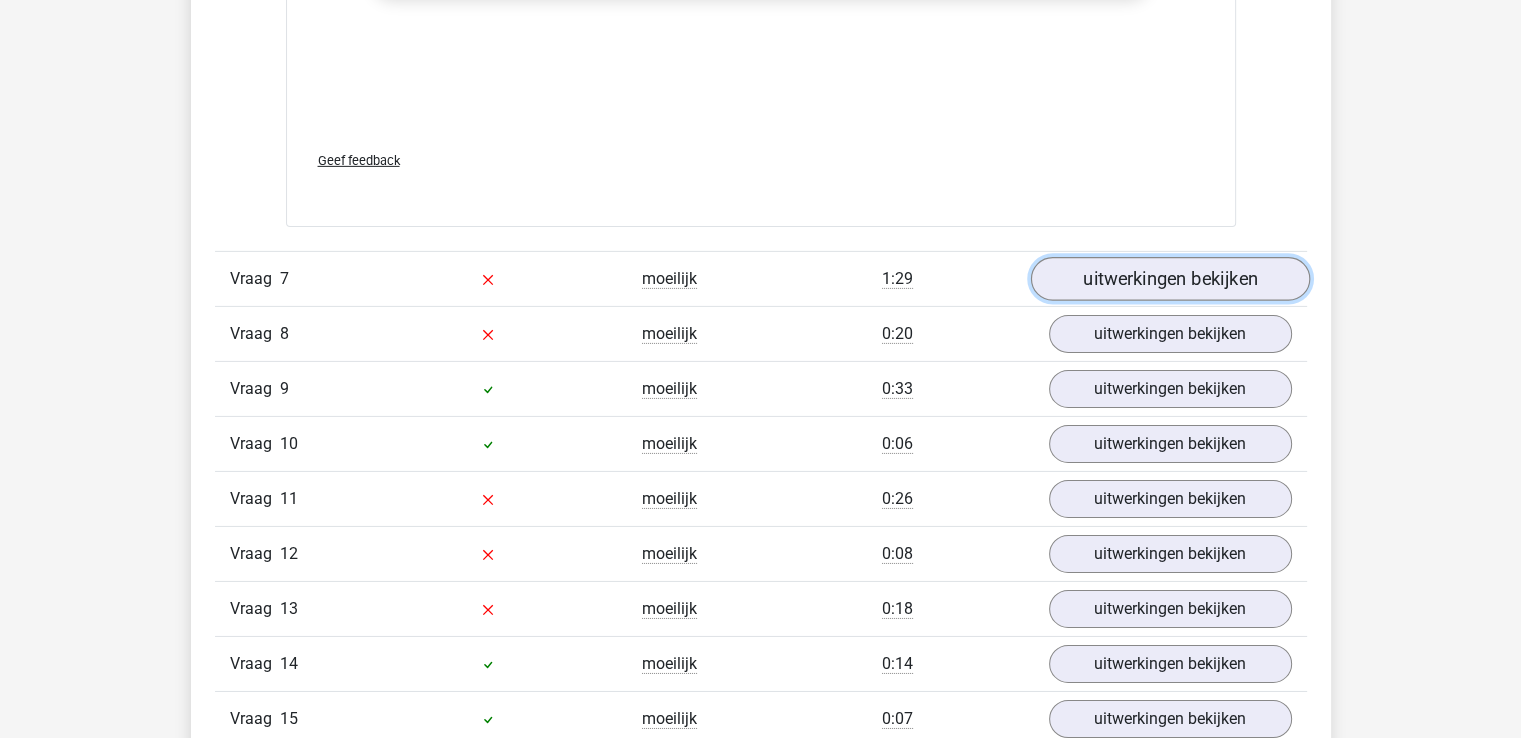 click on "uitwerkingen bekijken" at bounding box center (1169, 279) 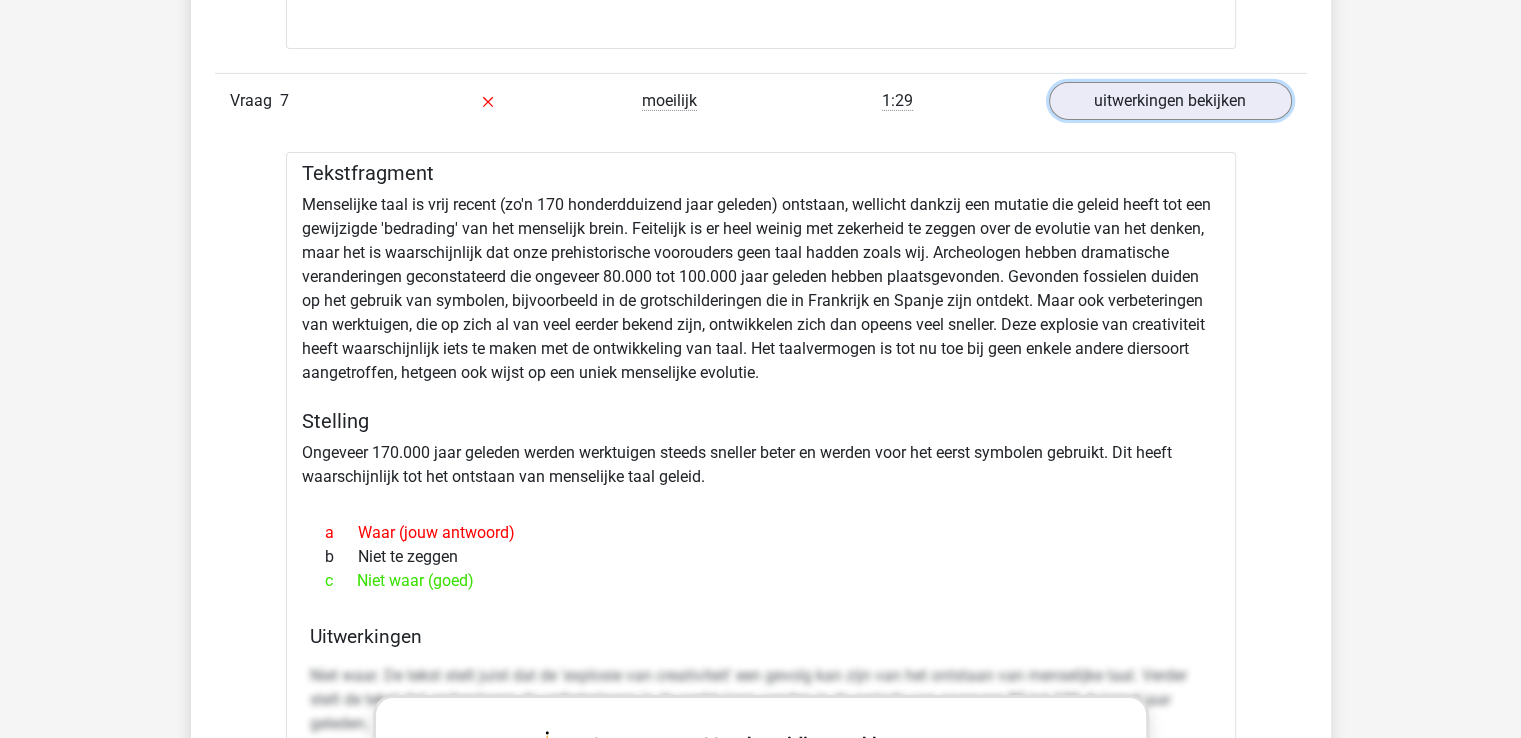 scroll, scrollTop: 6660, scrollLeft: 0, axis: vertical 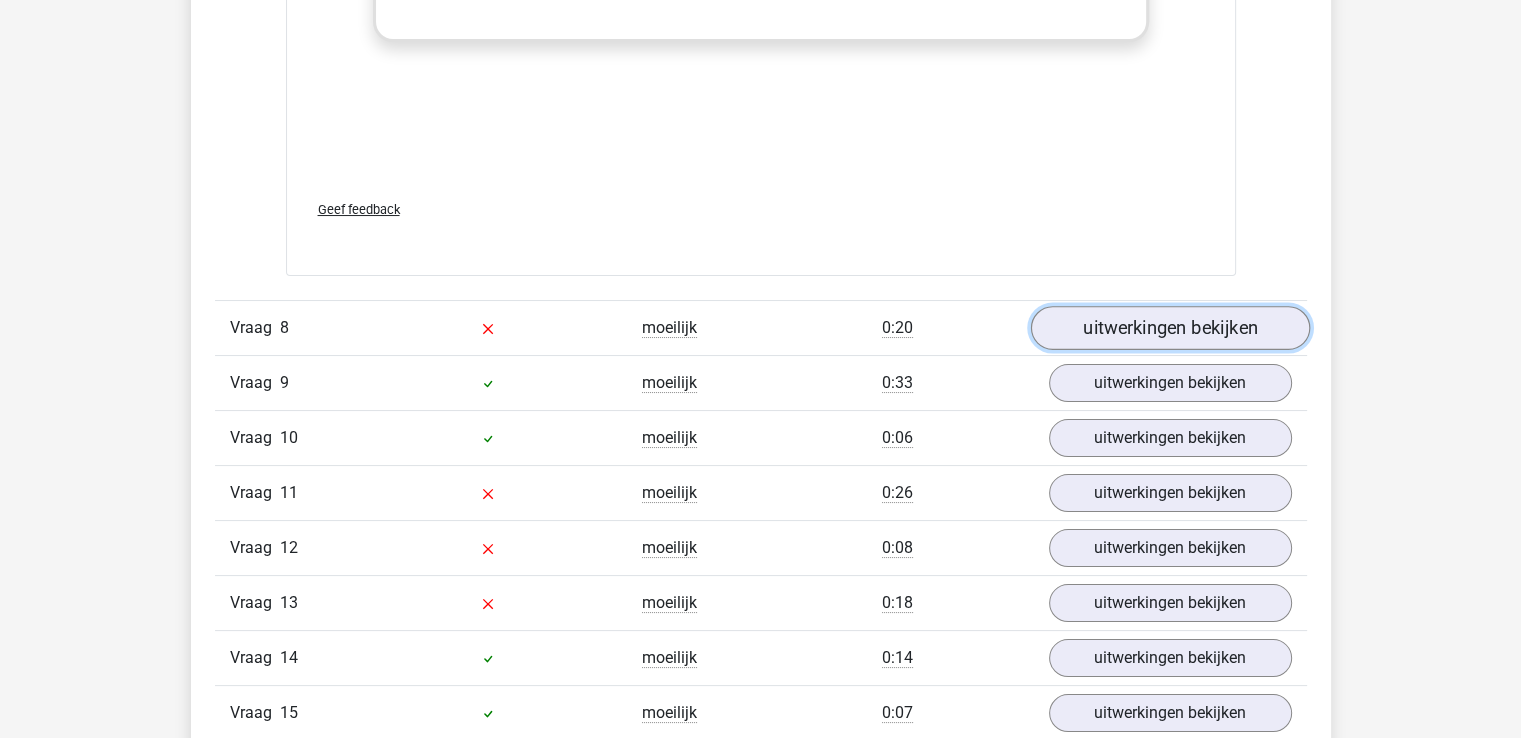 click on "uitwerkingen bekijken" at bounding box center [1169, 328] 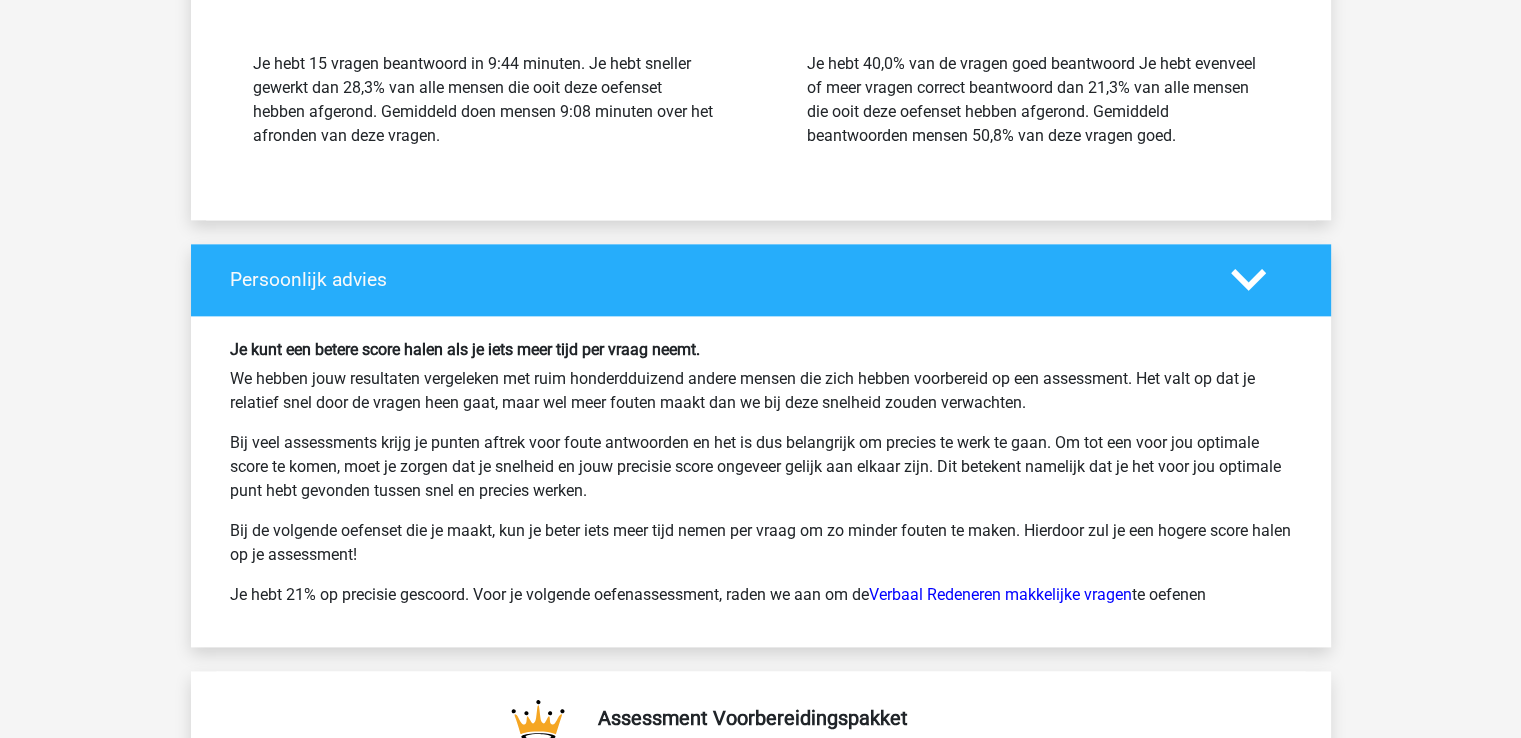 scroll, scrollTop: 10108, scrollLeft: 0, axis: vertical 